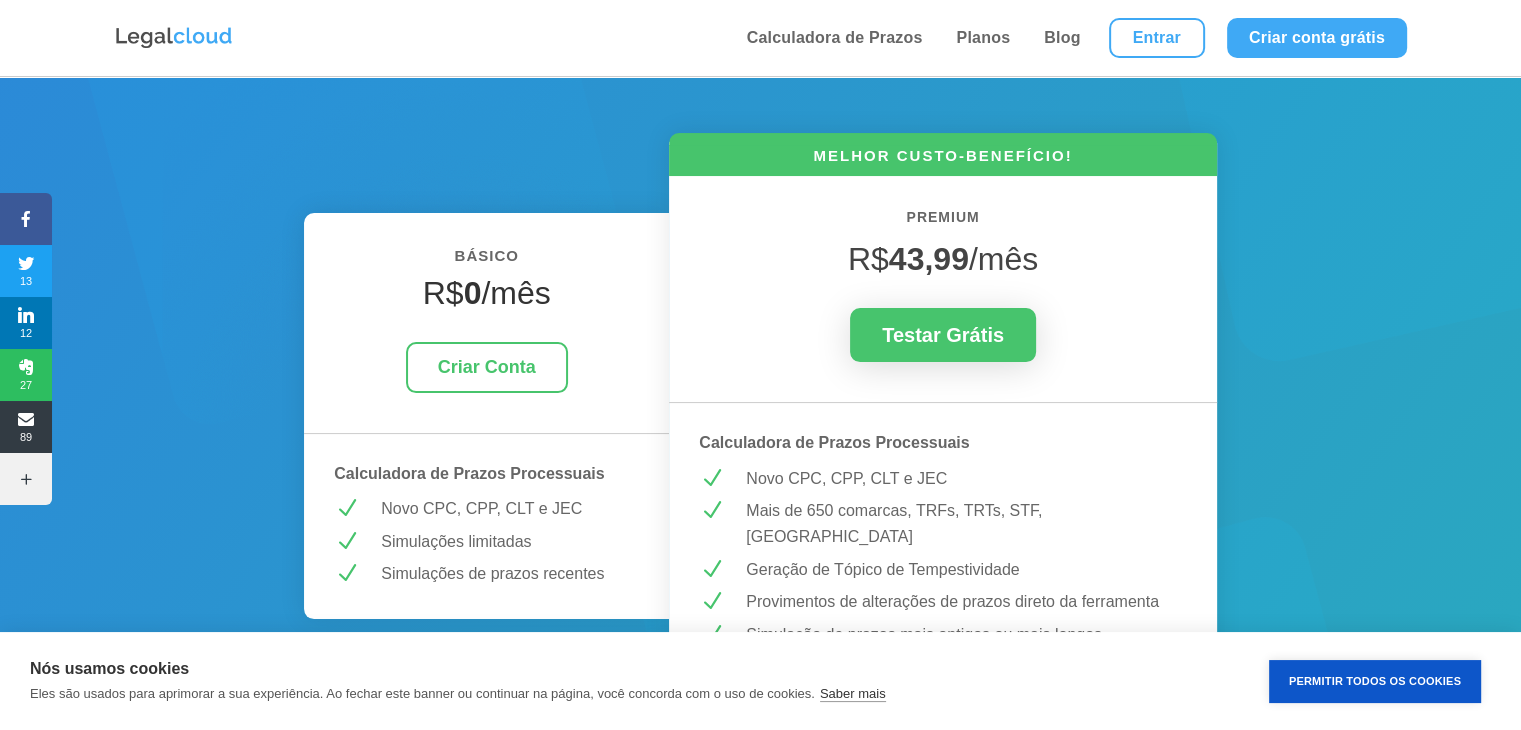 scroll, scrollTop: 200, scrollLeft: 0, axis: vertical 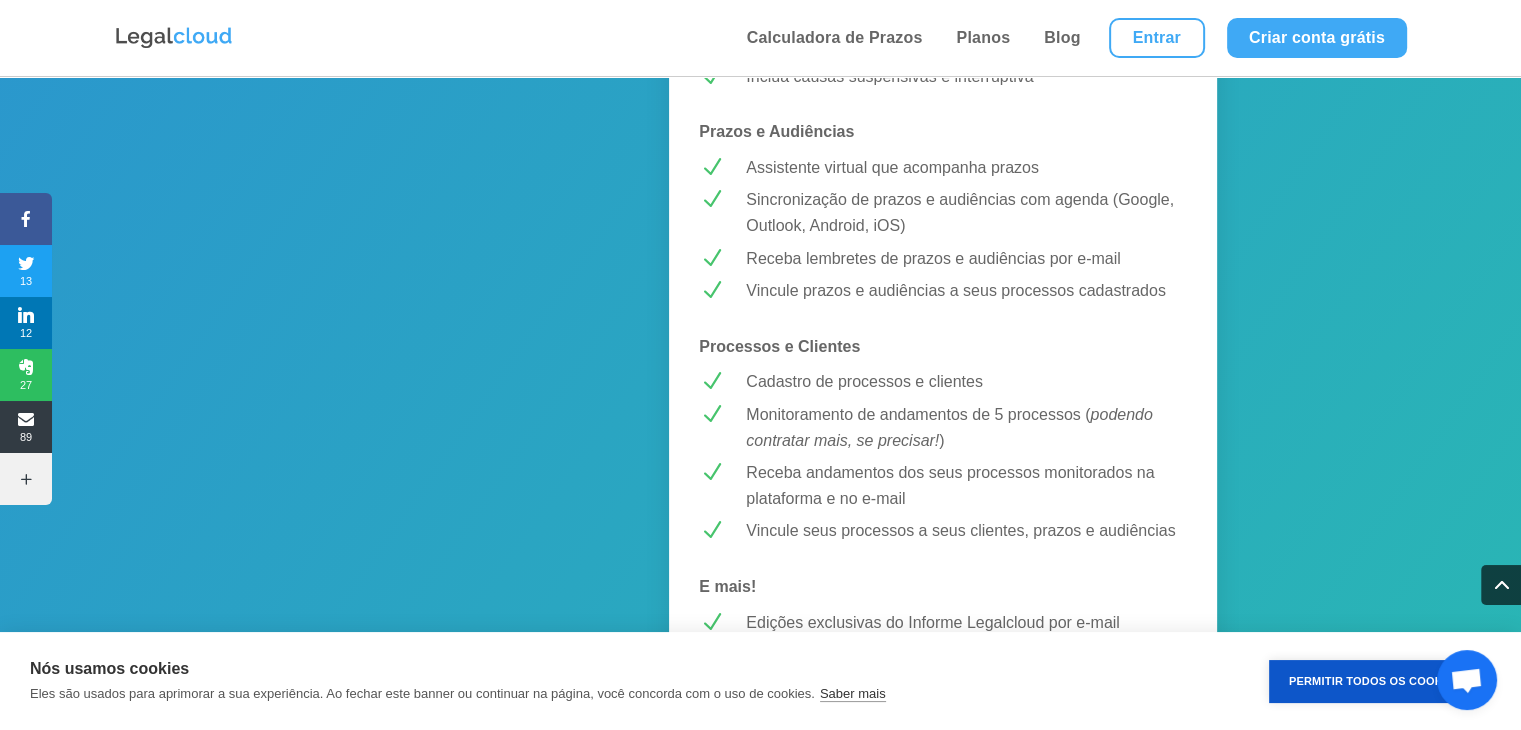 click on "Monitoramento de andamentos de 5 processos ( podendo contratar mais, se precisar! )" at bounding box center (966, 427) 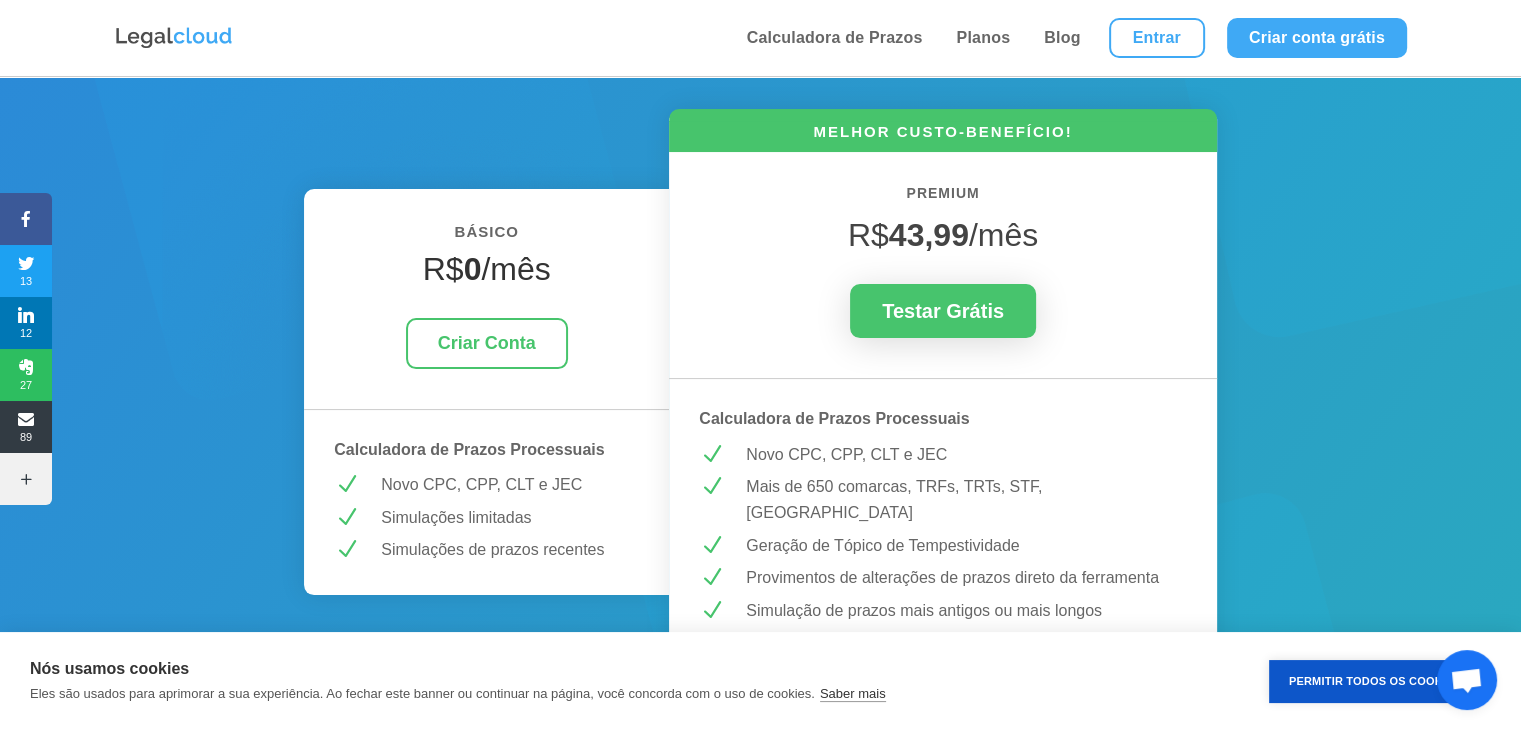 scroll, scrollTop: 200, scrollLeft: 0, axis: vertical 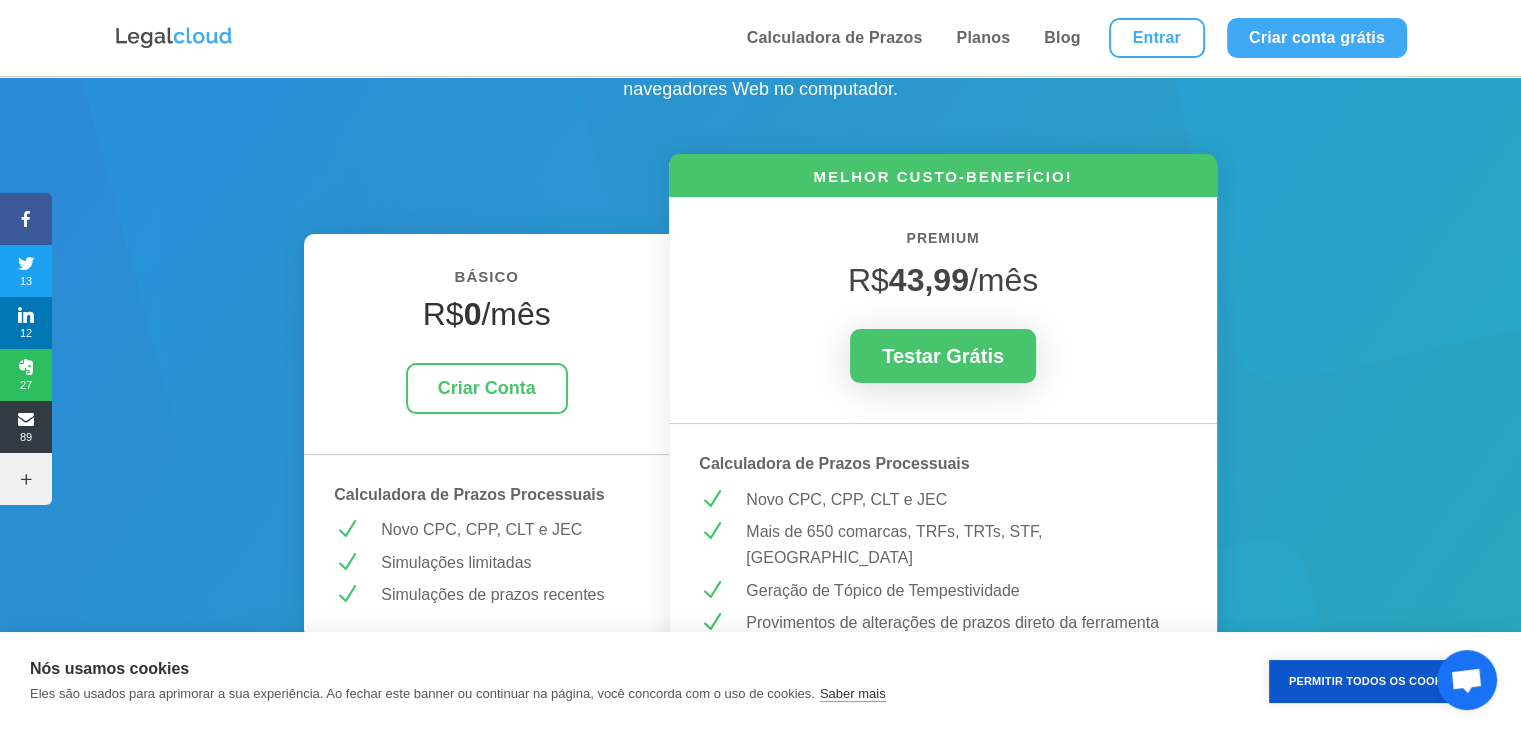 click on "Permitir Todos os Cookies" at bounding box center (1375, 681) 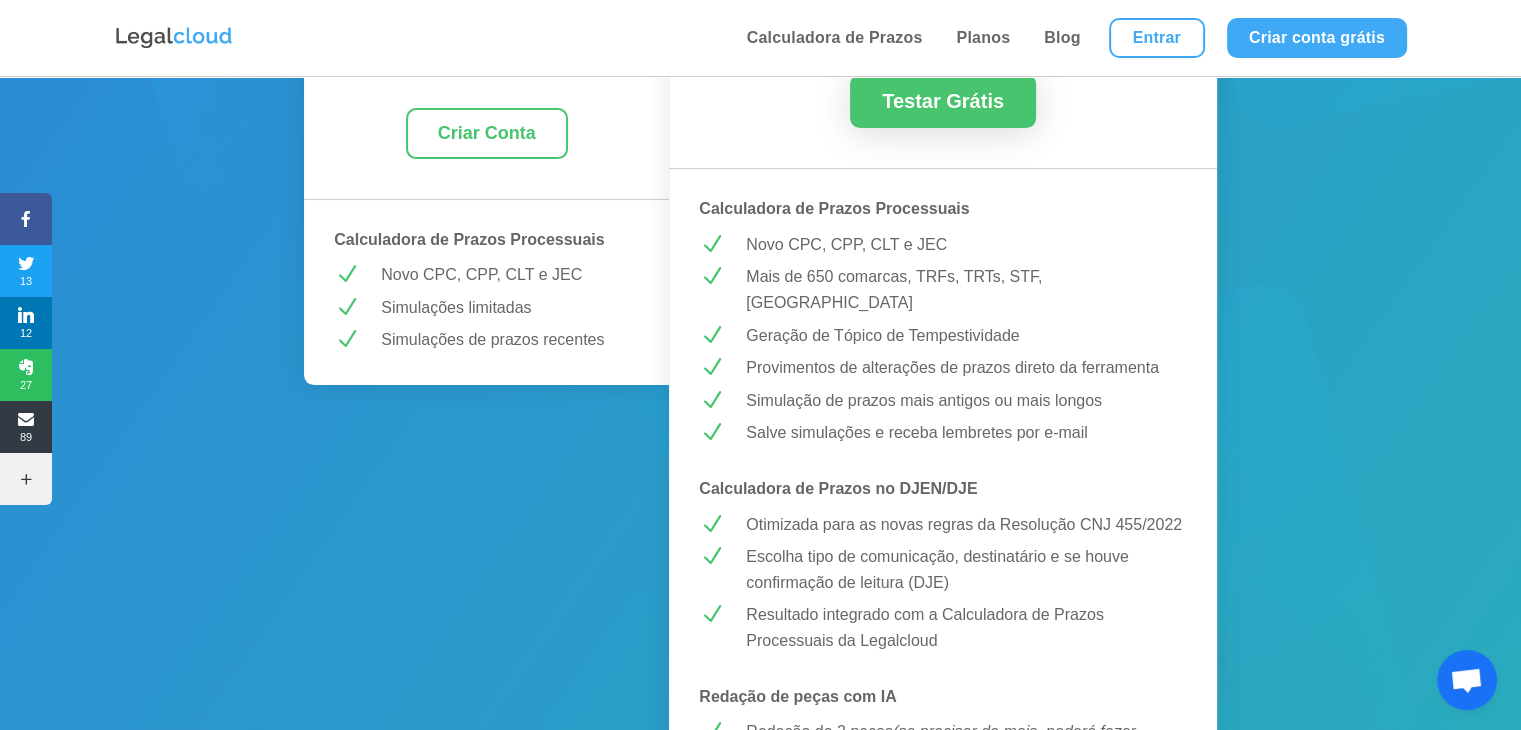 scroll, scrollTop: 500, scrollLeft: 0, axis: vertical 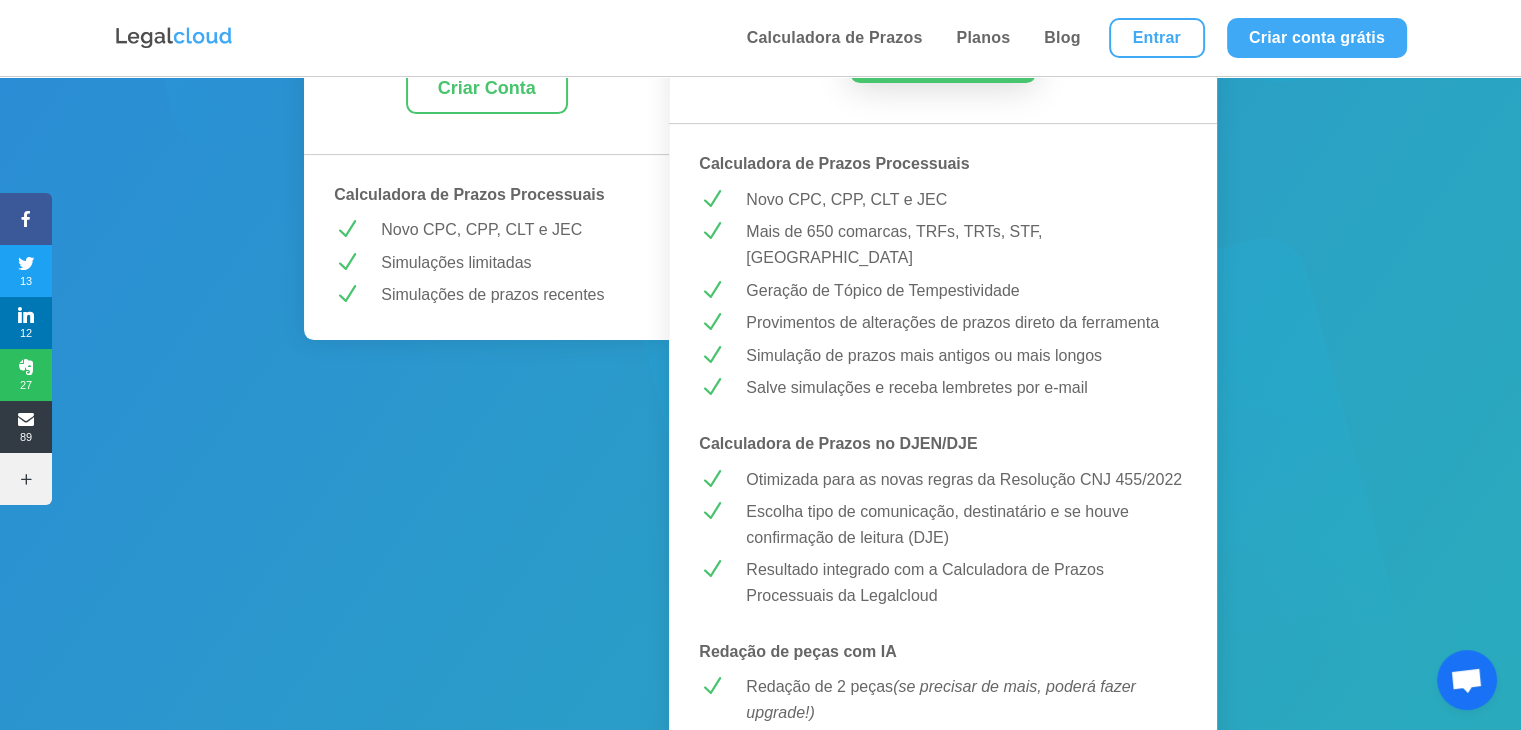 click at bounding box center (1466, 682) 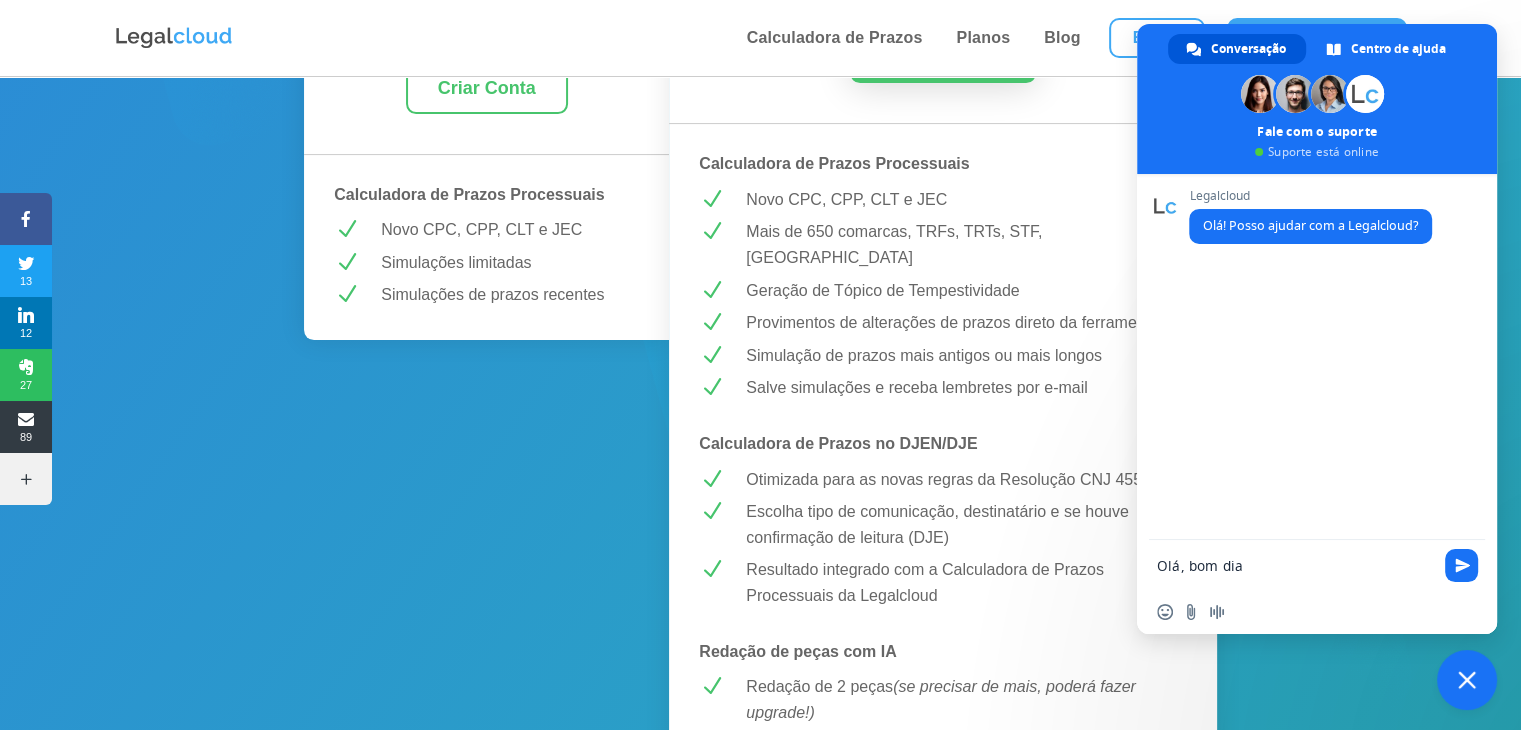 type on "Olá, bom dia" 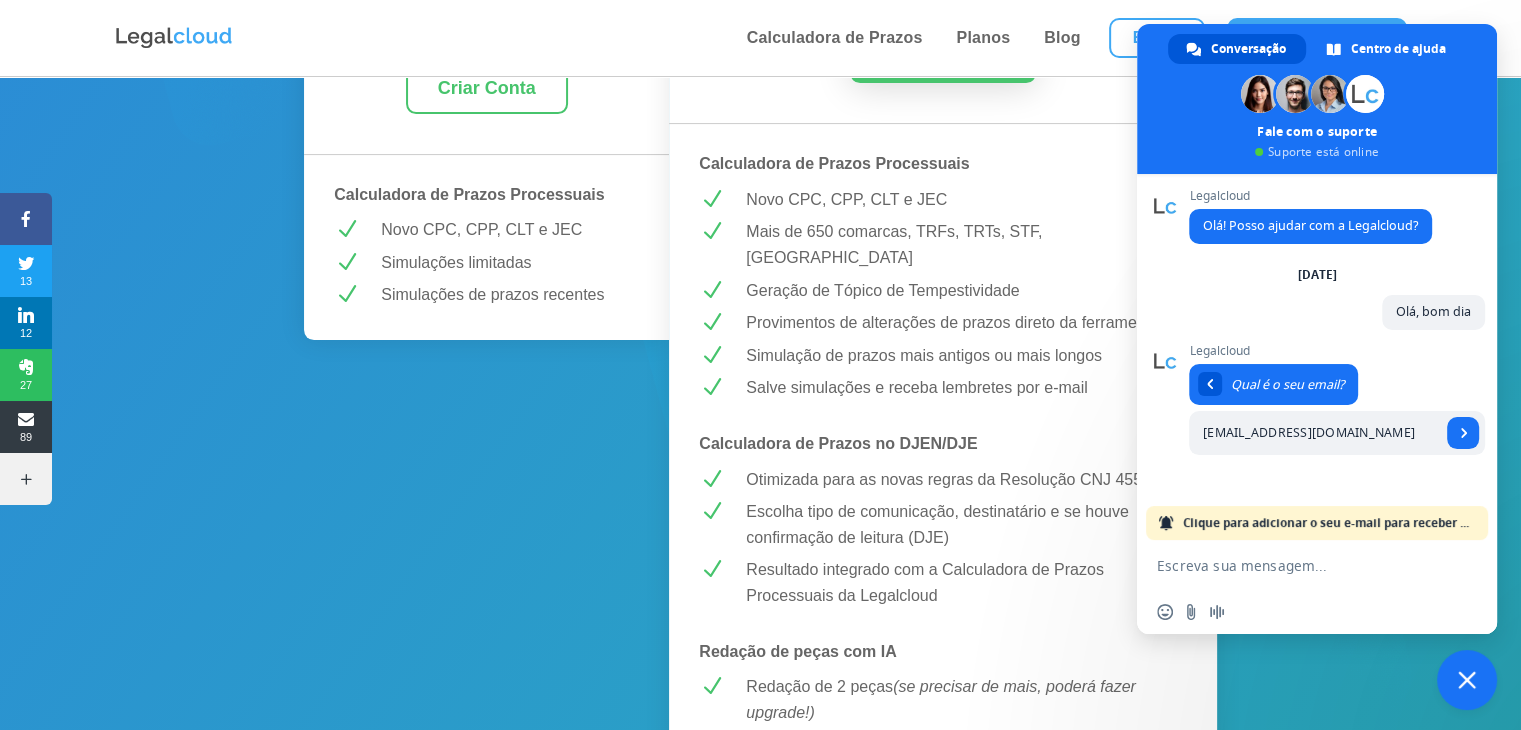 type on "borgesnanda@hotmail.com" 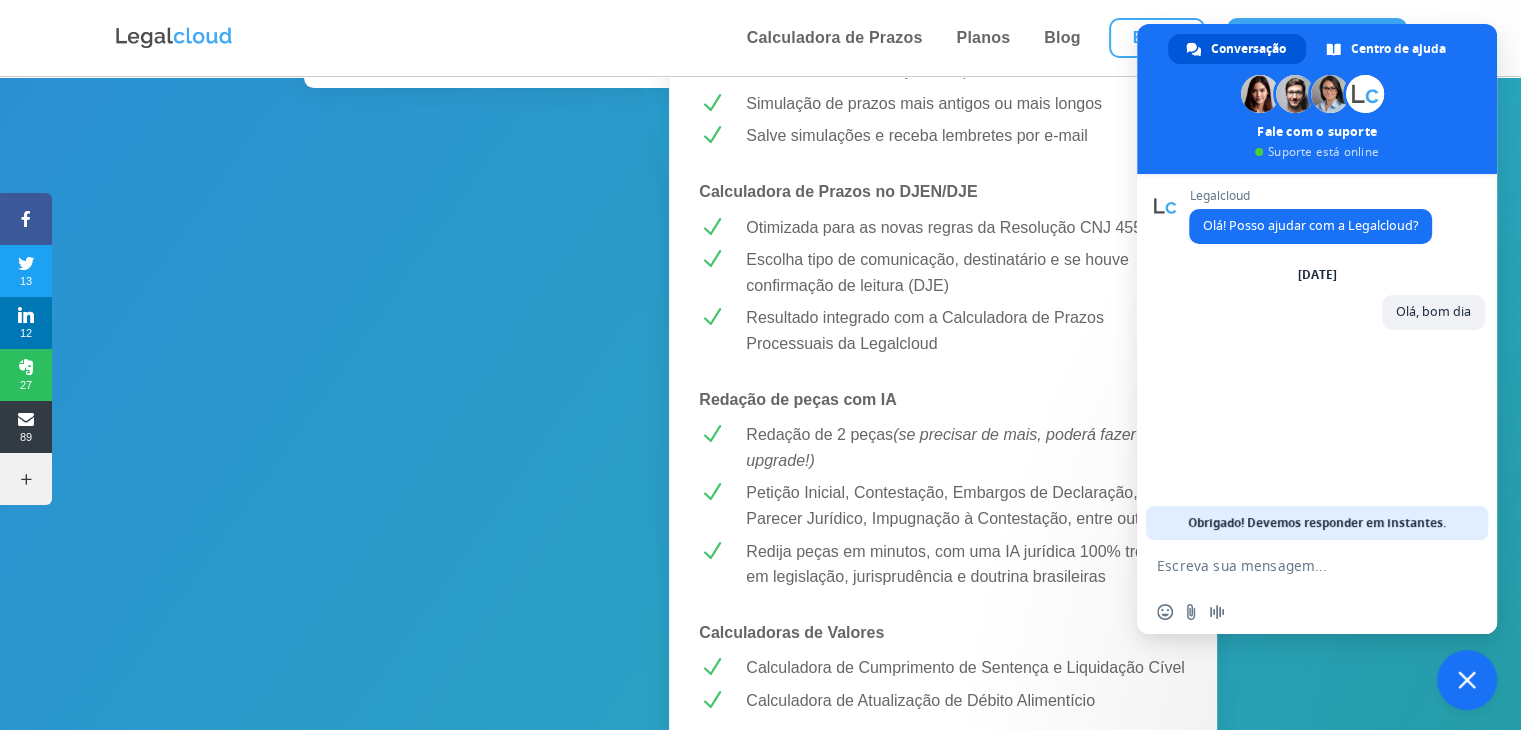 scroll, scrollTop: 800, scrollLeft: 0, axis: vertical 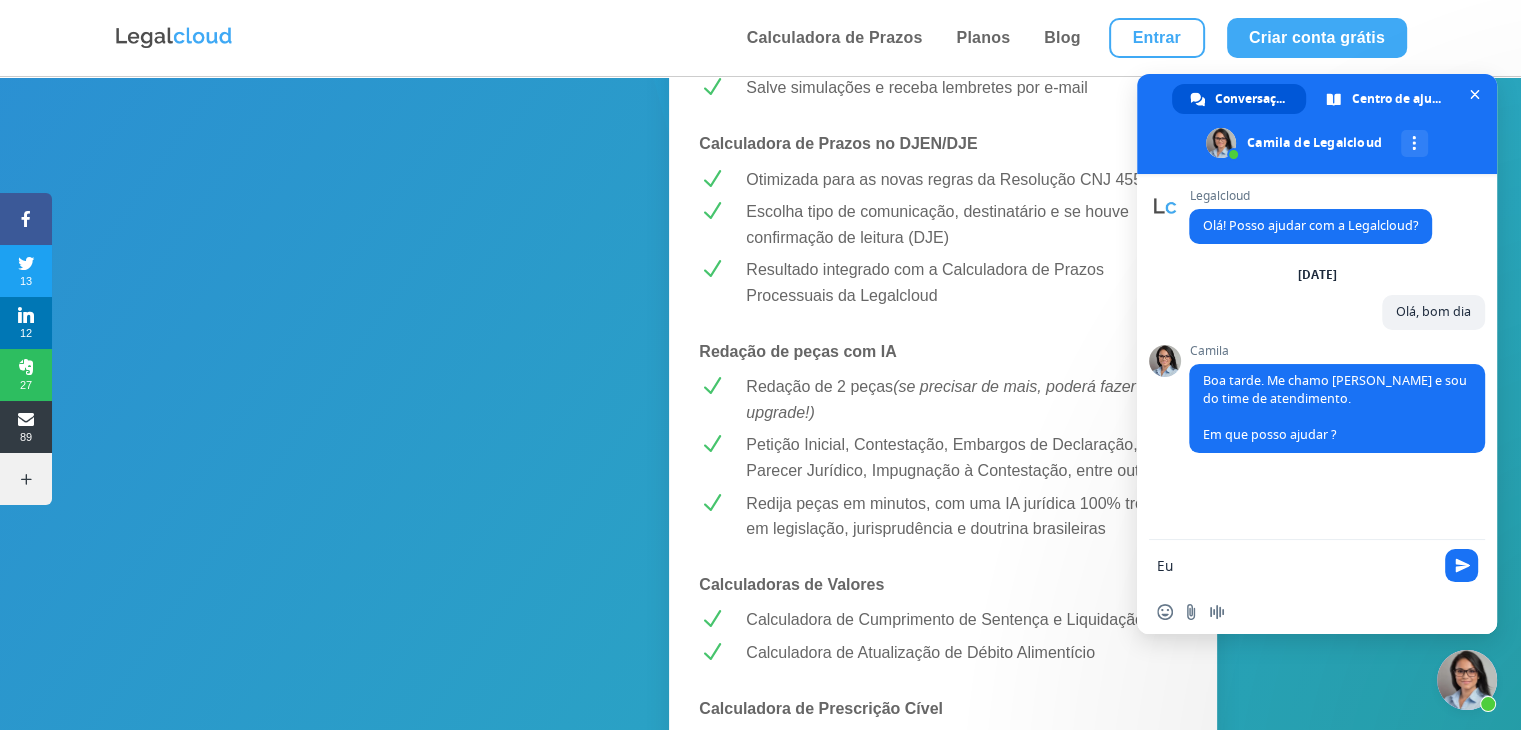 type on "E" 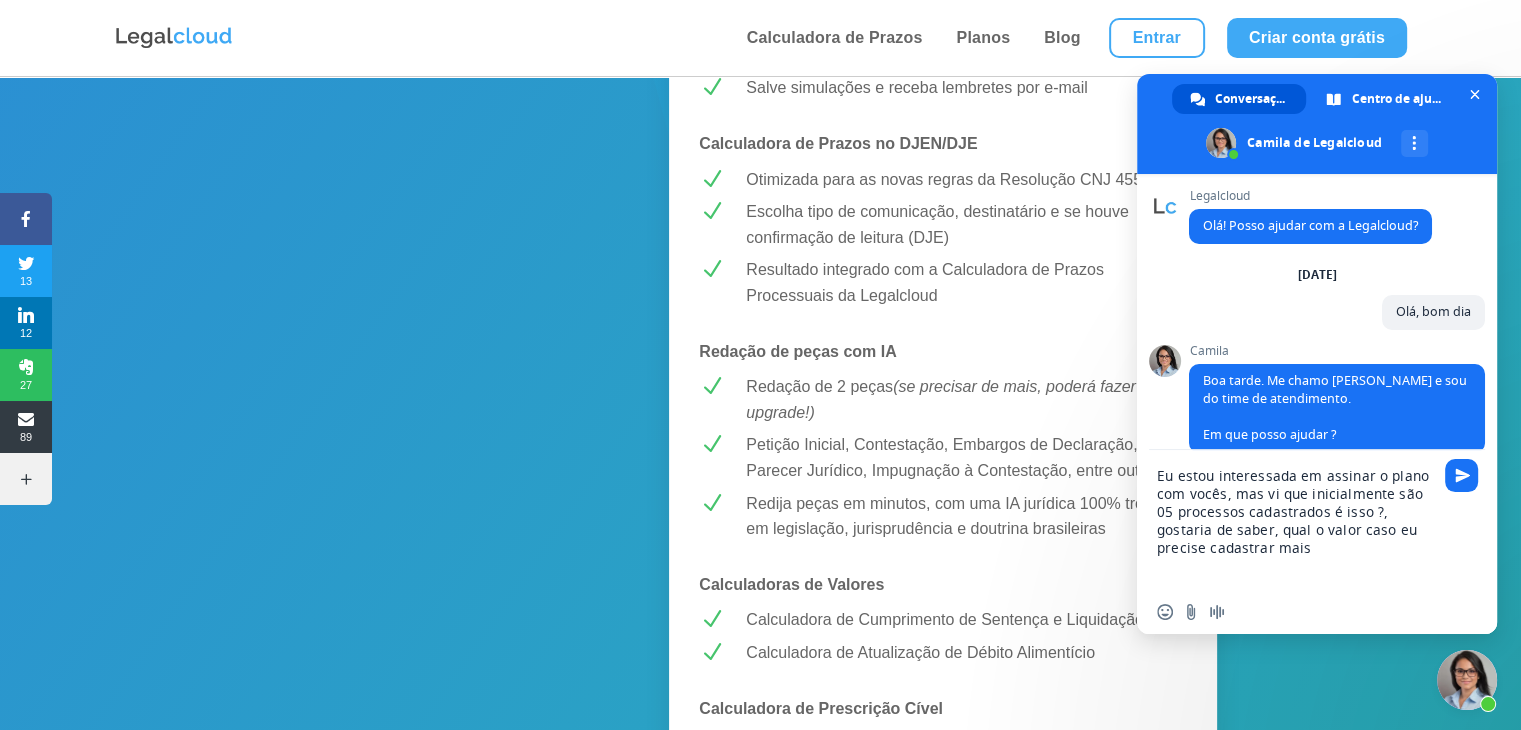 type on "Eu estou interessada em assinar o plano com vocês, mas vi que inicialmente são 05 processos cadastrados é isso ?, gostaria de saber, qual o valor caso eu precise cadastrar mais" 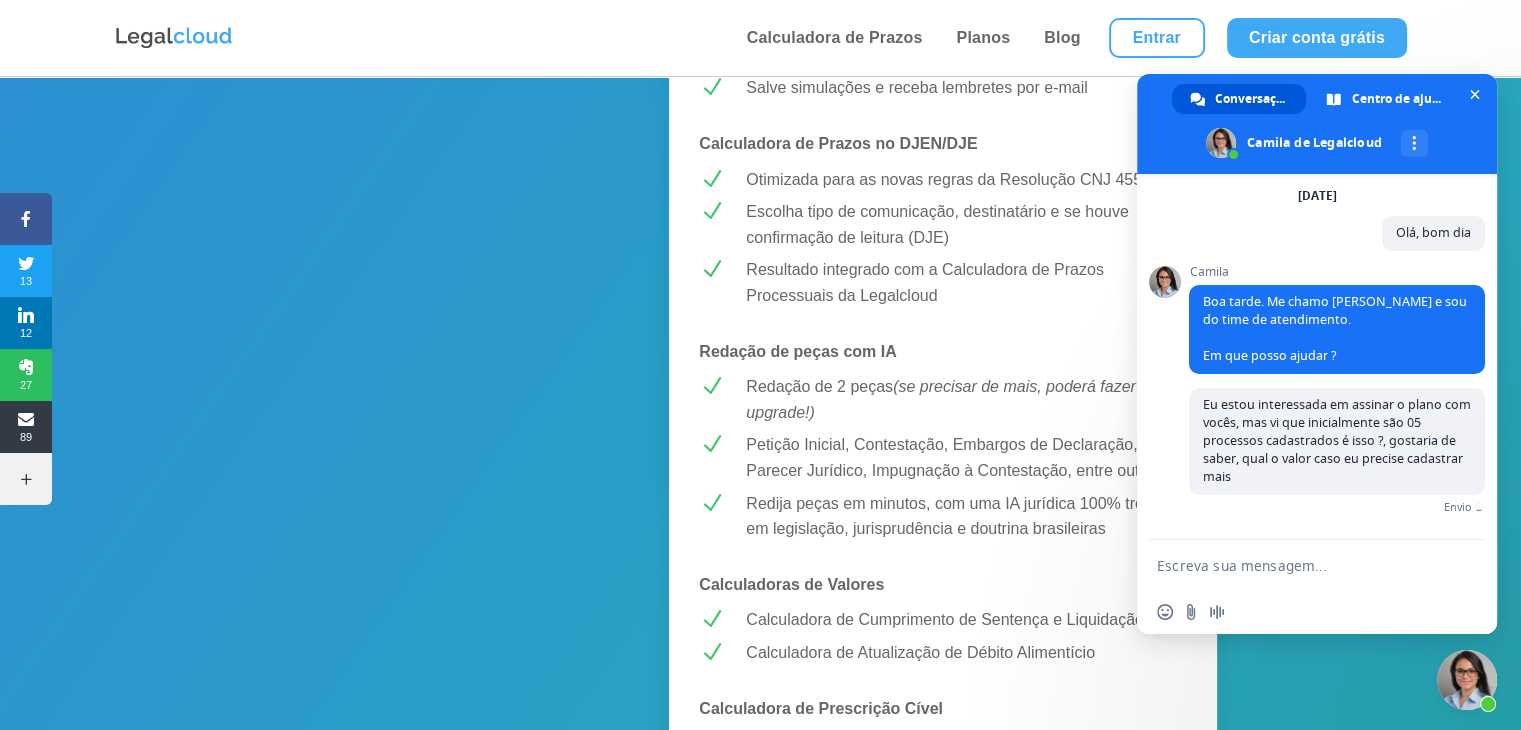 scroll, scrollTop: 64, scrollLeft: 0, axis: vertical 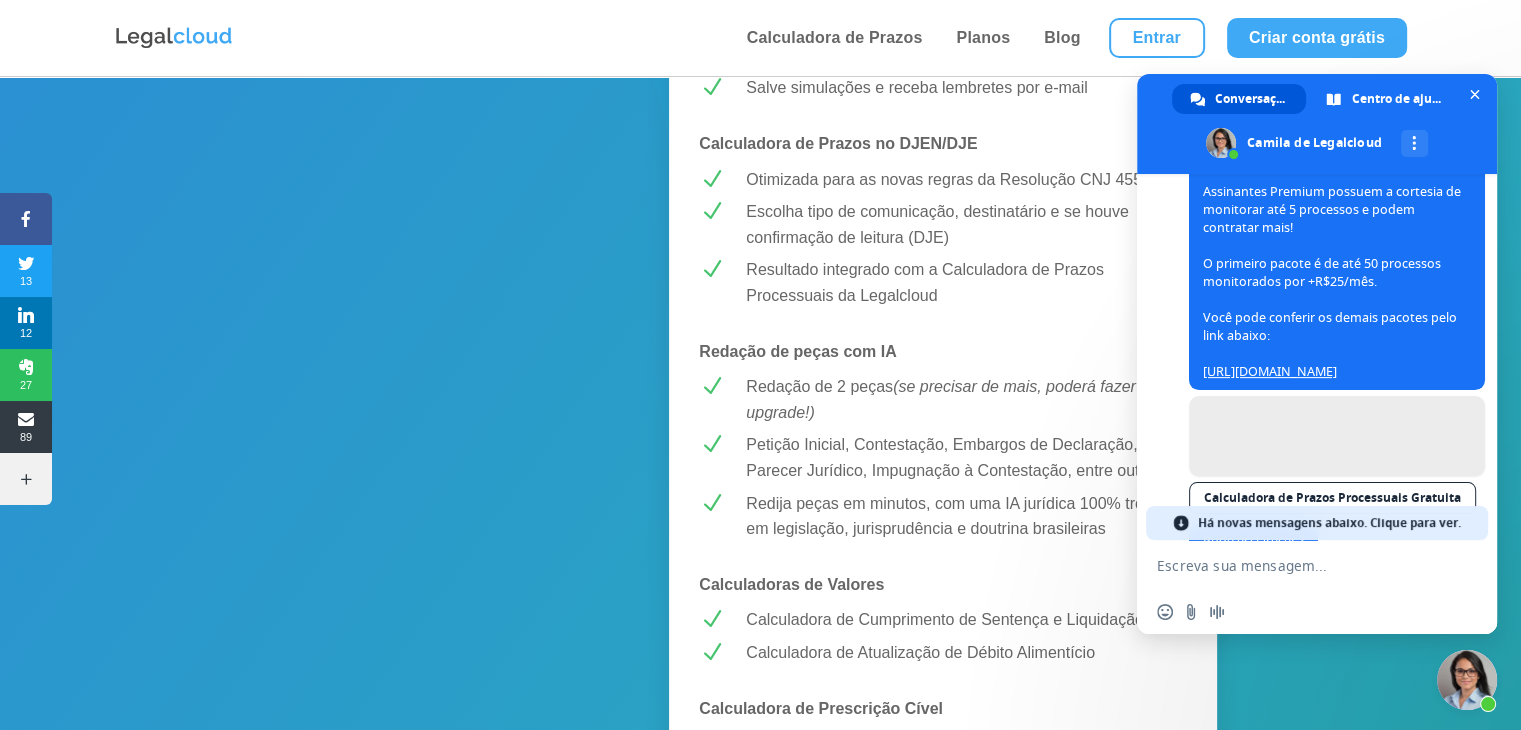 click at bounding box center [1297, 565] 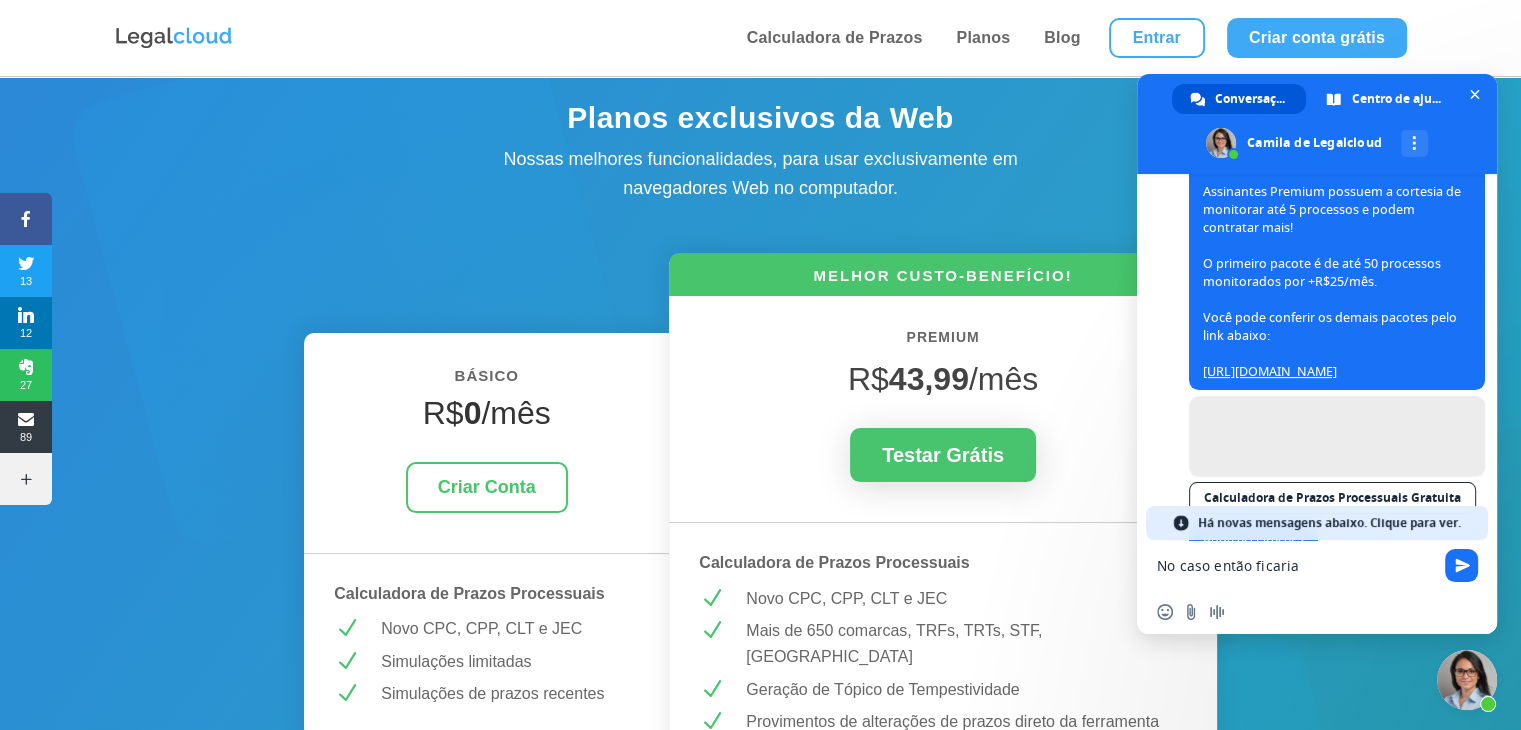scroll, scrollTop: 0, scrollLeft: 0, axis: both 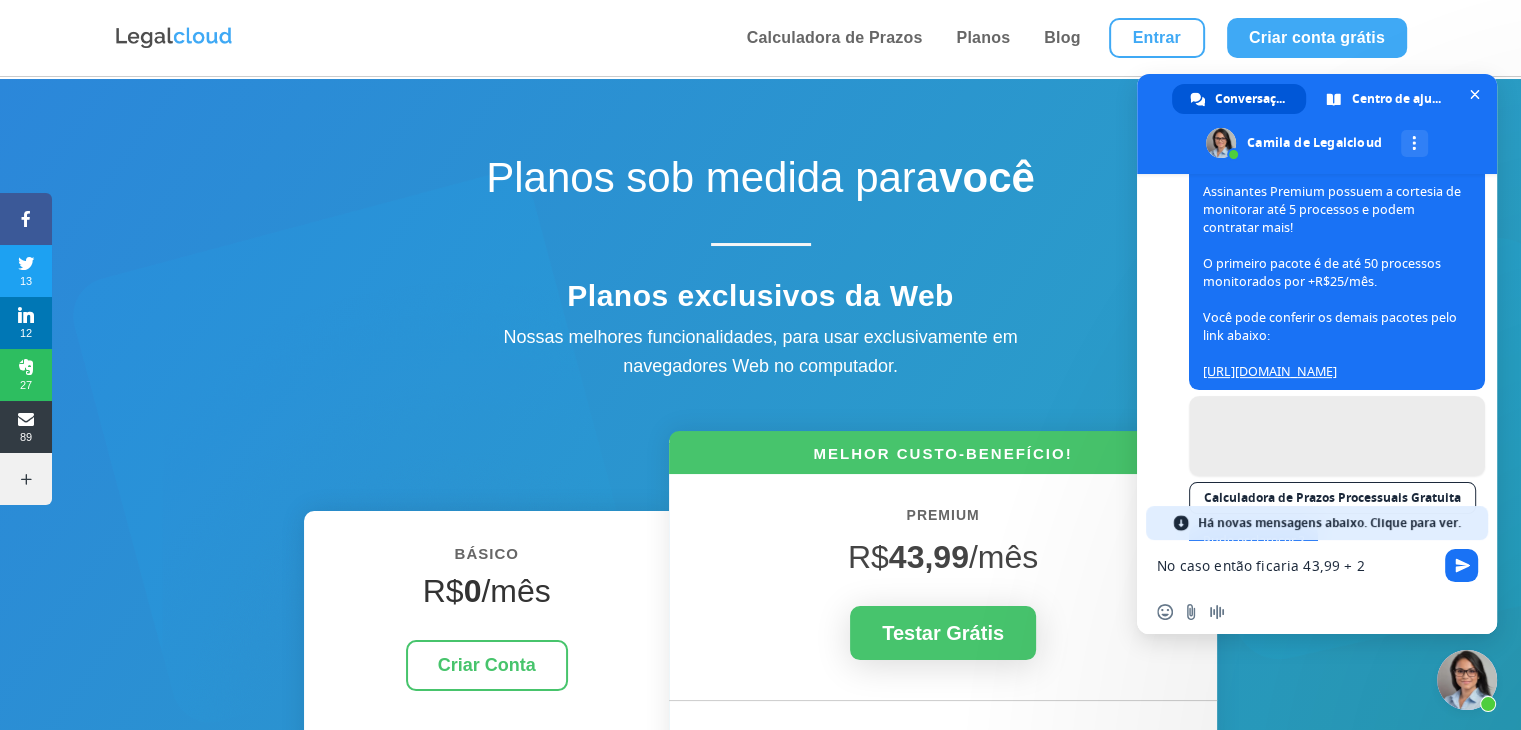type on "No caso então ficaria 43,99 + 25" 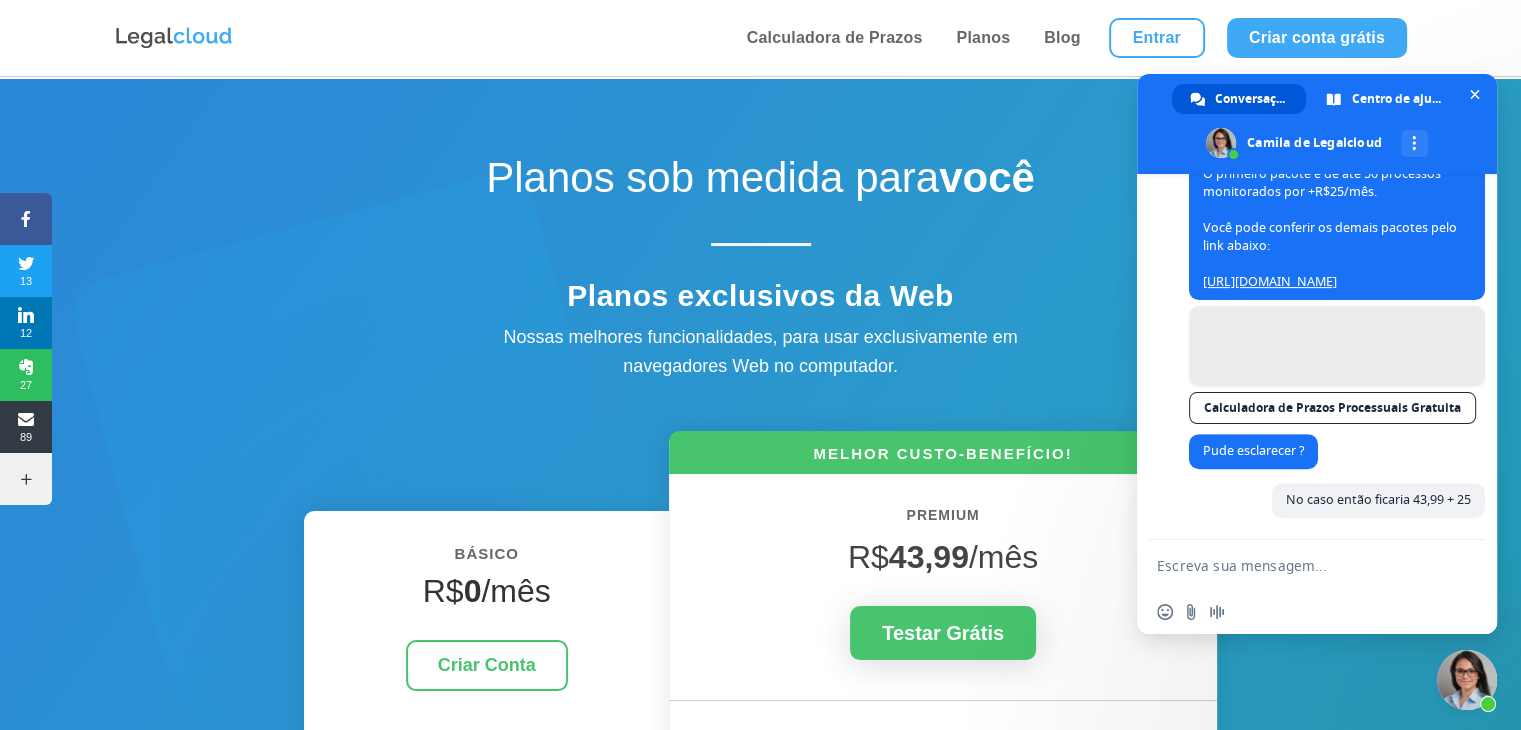 scroll, scrollTop: 785, scrollLeft: 0, axis: vertical 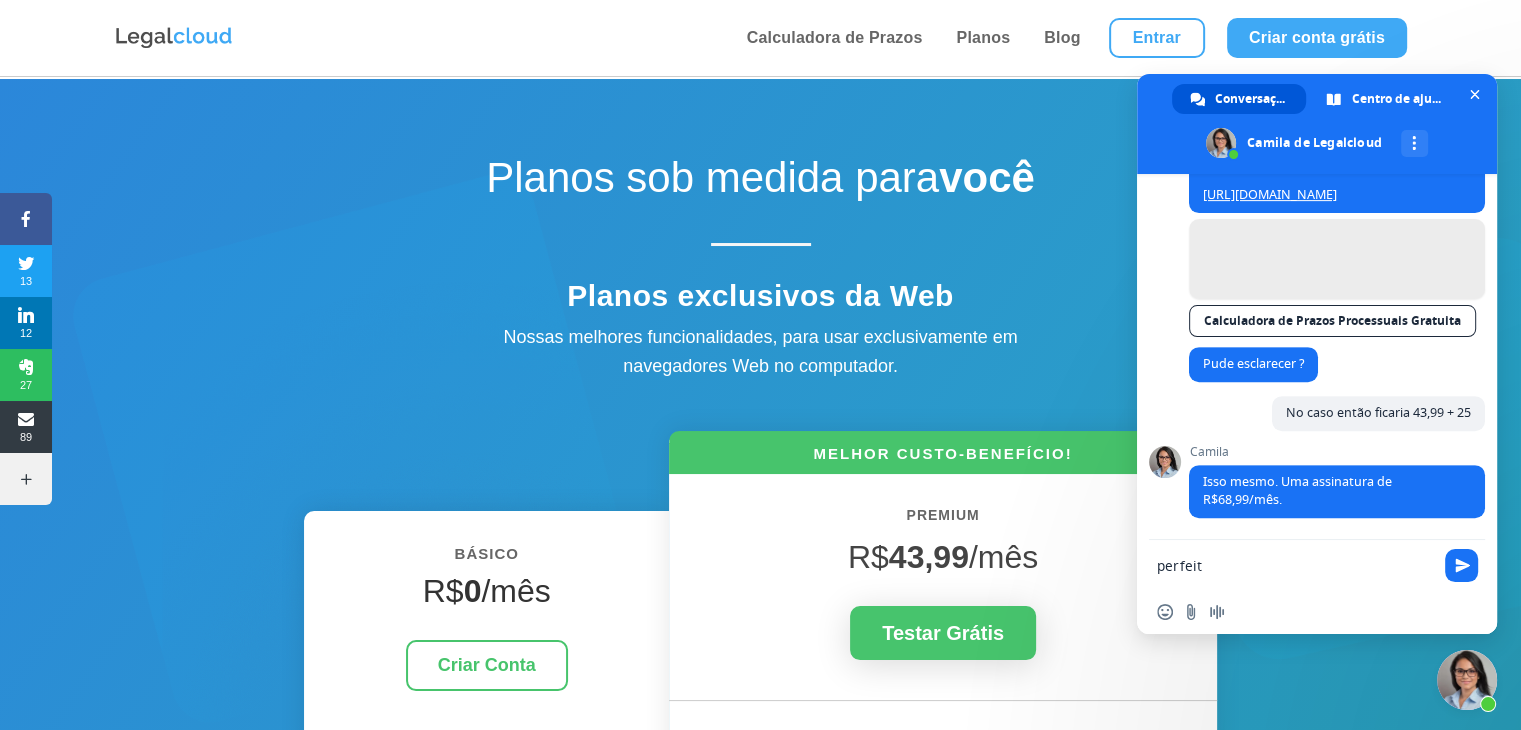type on "perfeito" 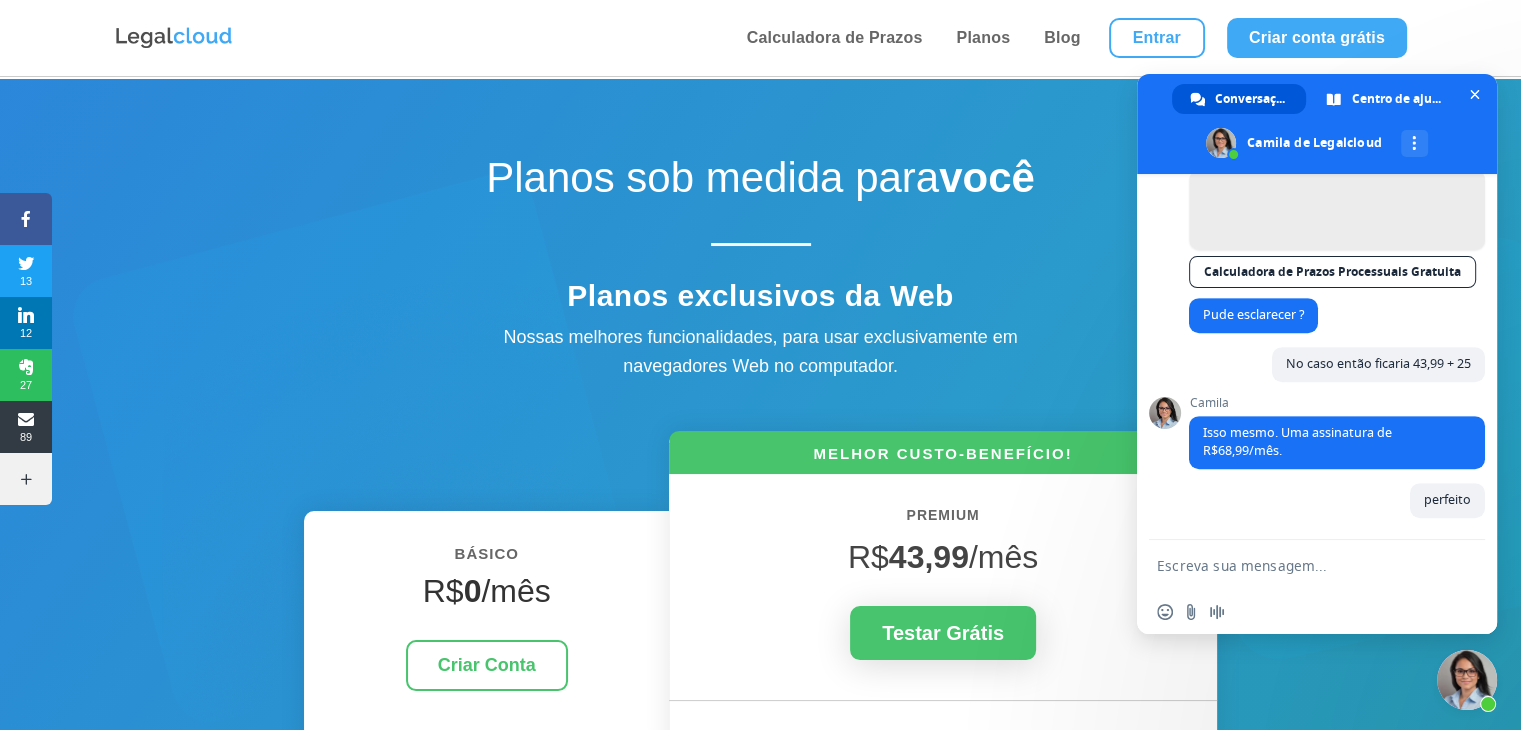 scroll, scrollTop: 924, scrollLeft: 0, axis: vertical 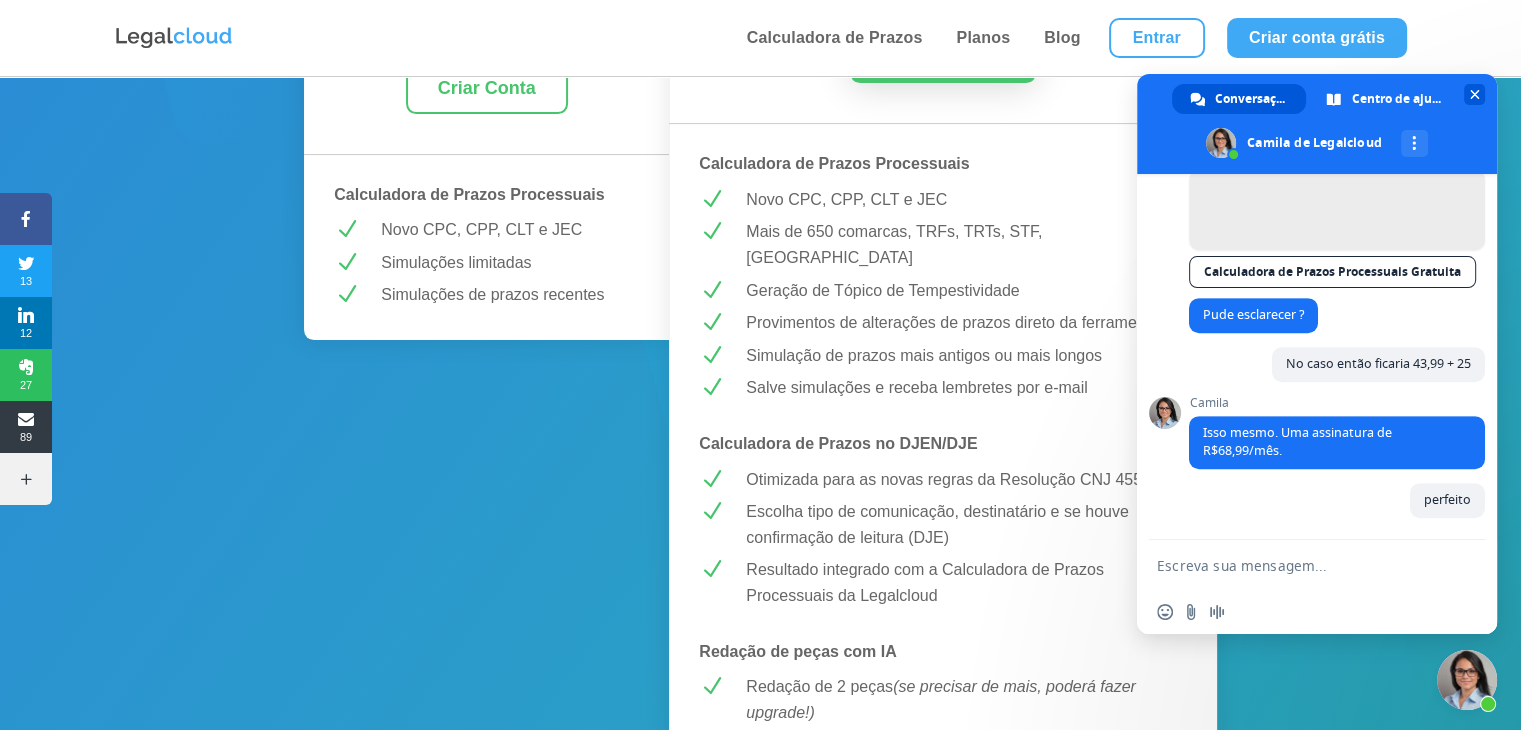 click at bounding box center [1475, 94] 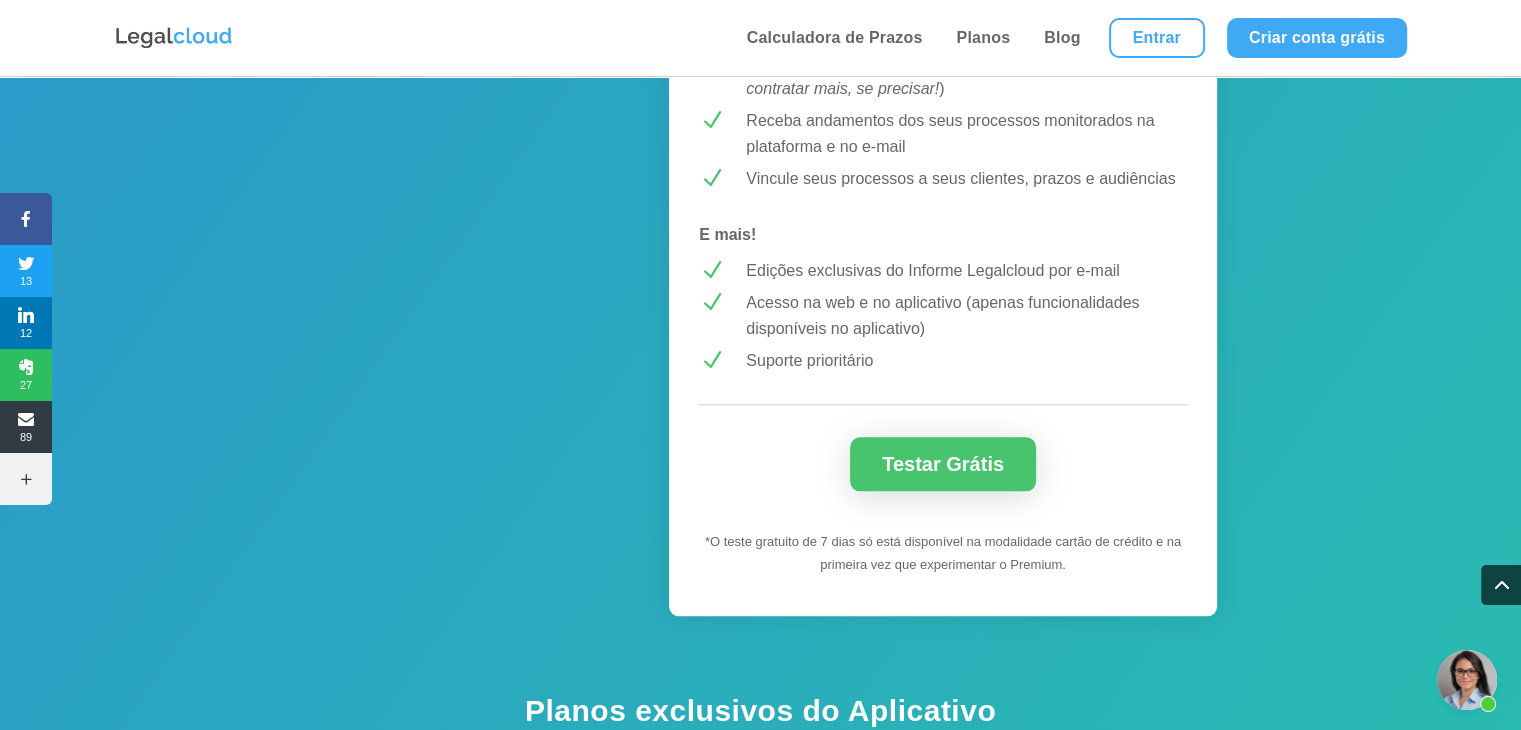 scroll, scrollTop: 2400, scrollLeft: 0, axis: vertical 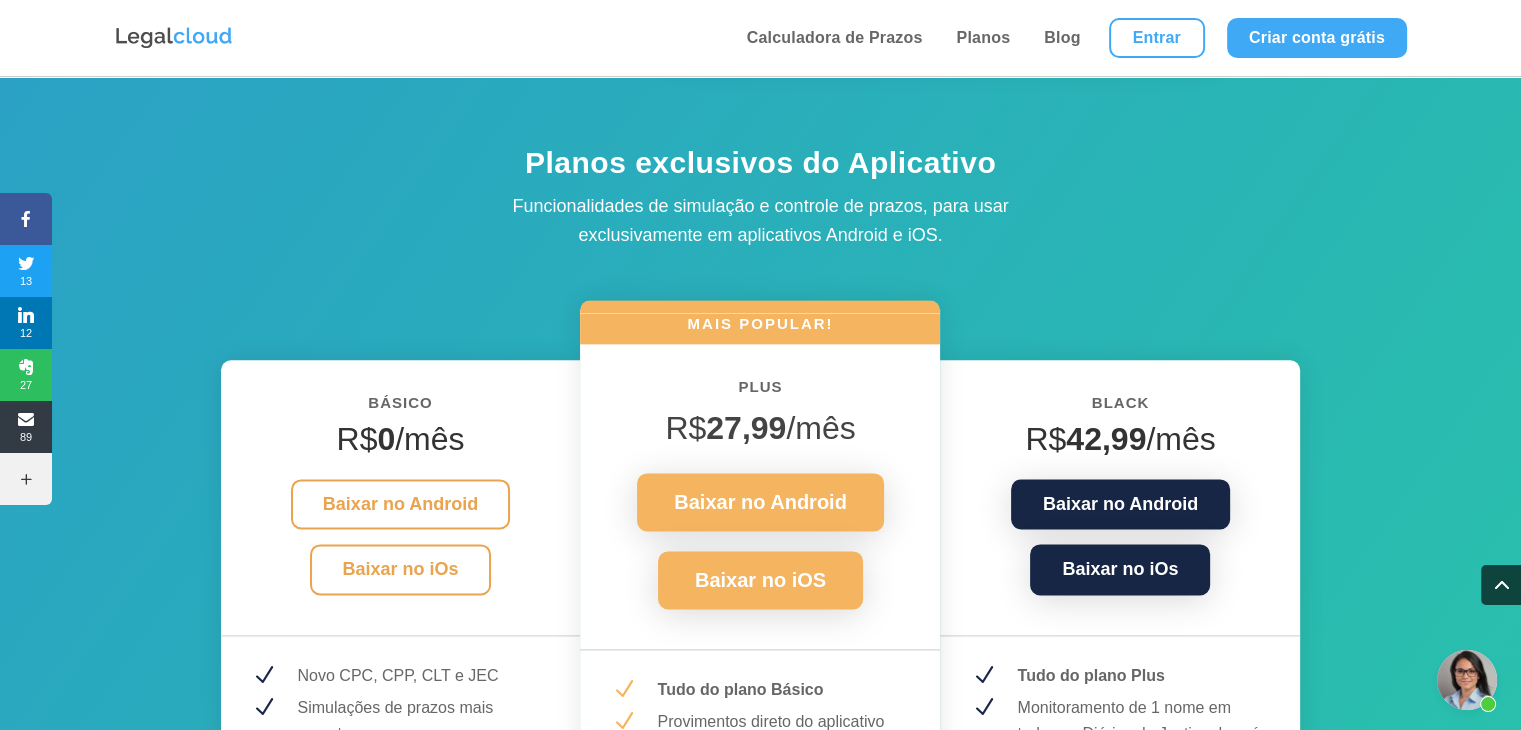 click on "Black" at bounding box center (1120, 408) 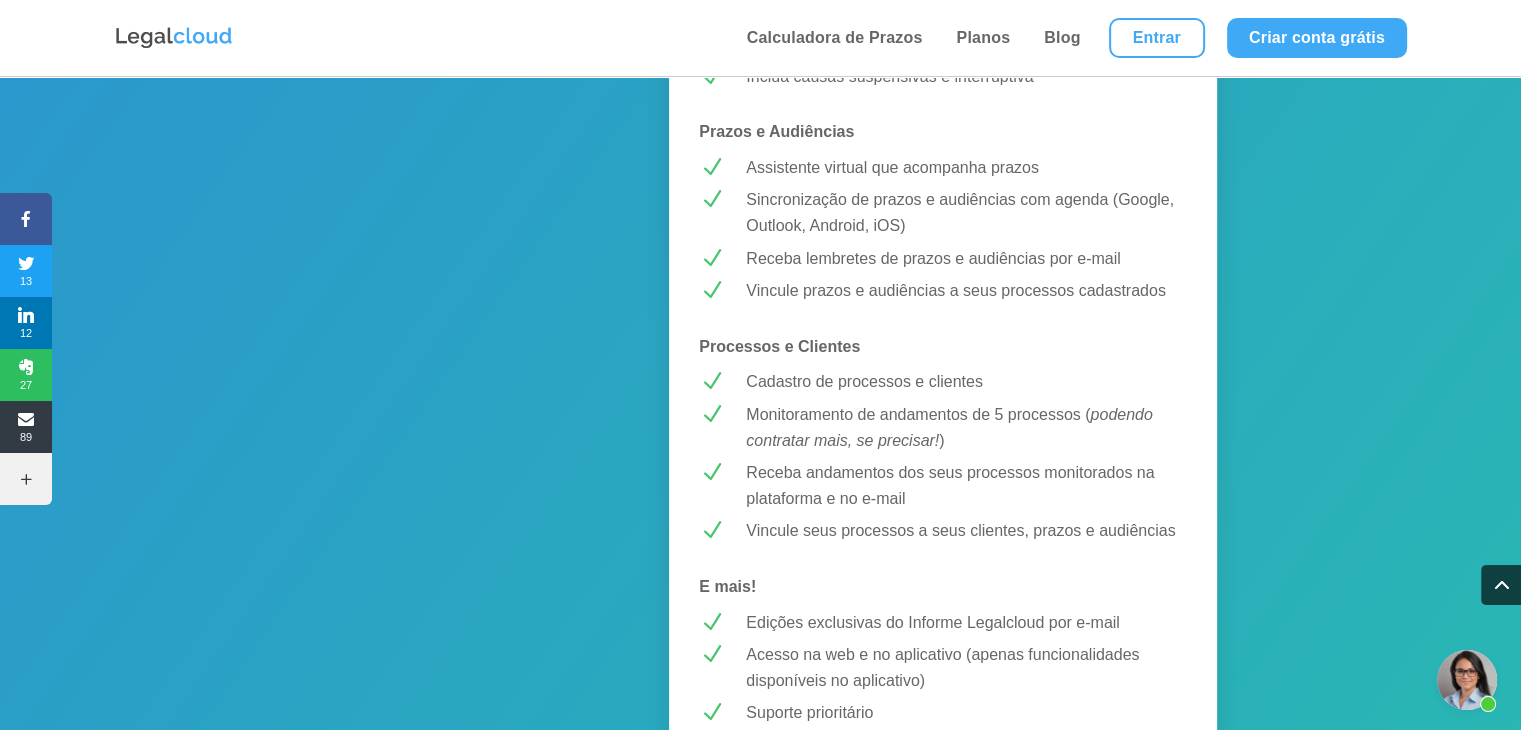 scroll, scrollTop: 1400, scrollLeft: 0, axis: vertical 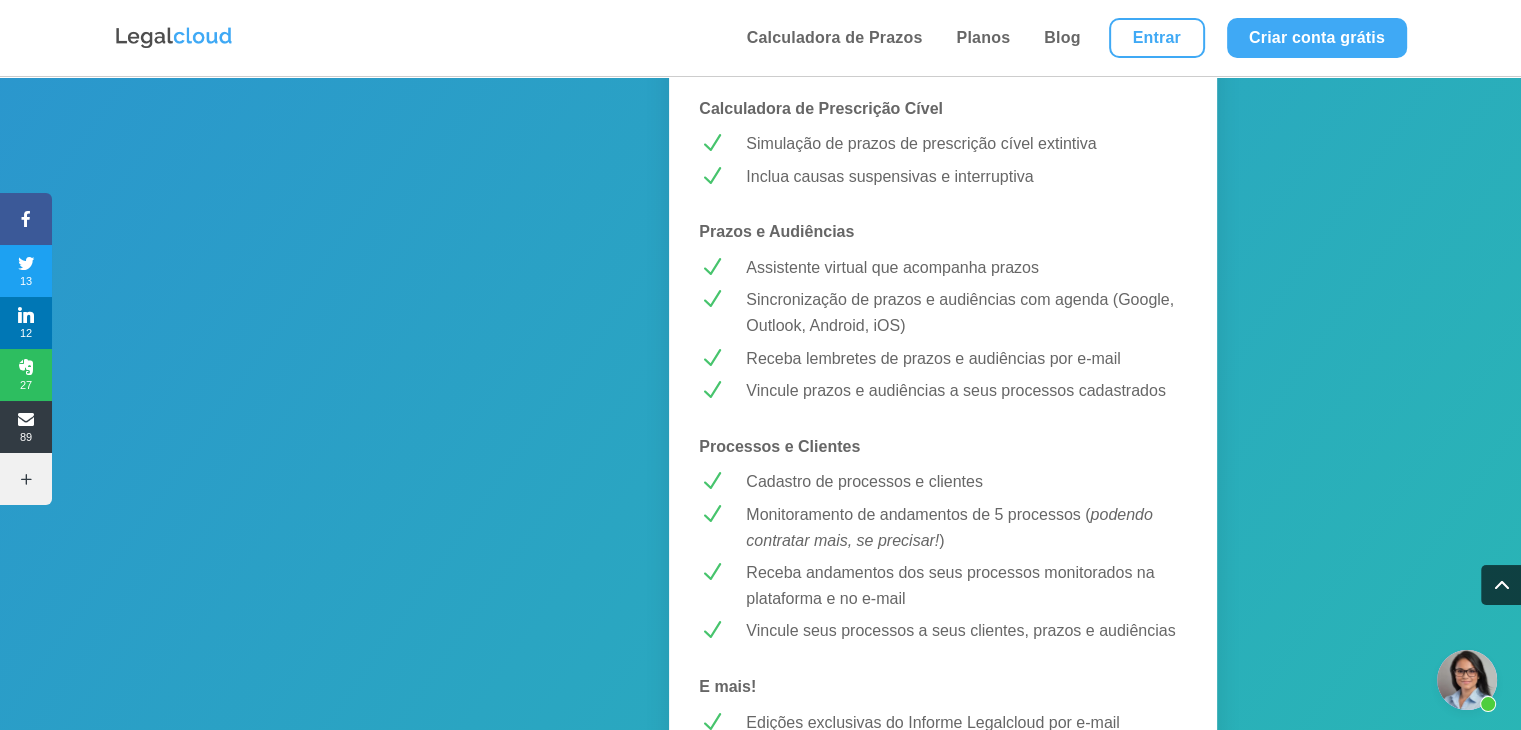click at bounding box center [1467, 680] 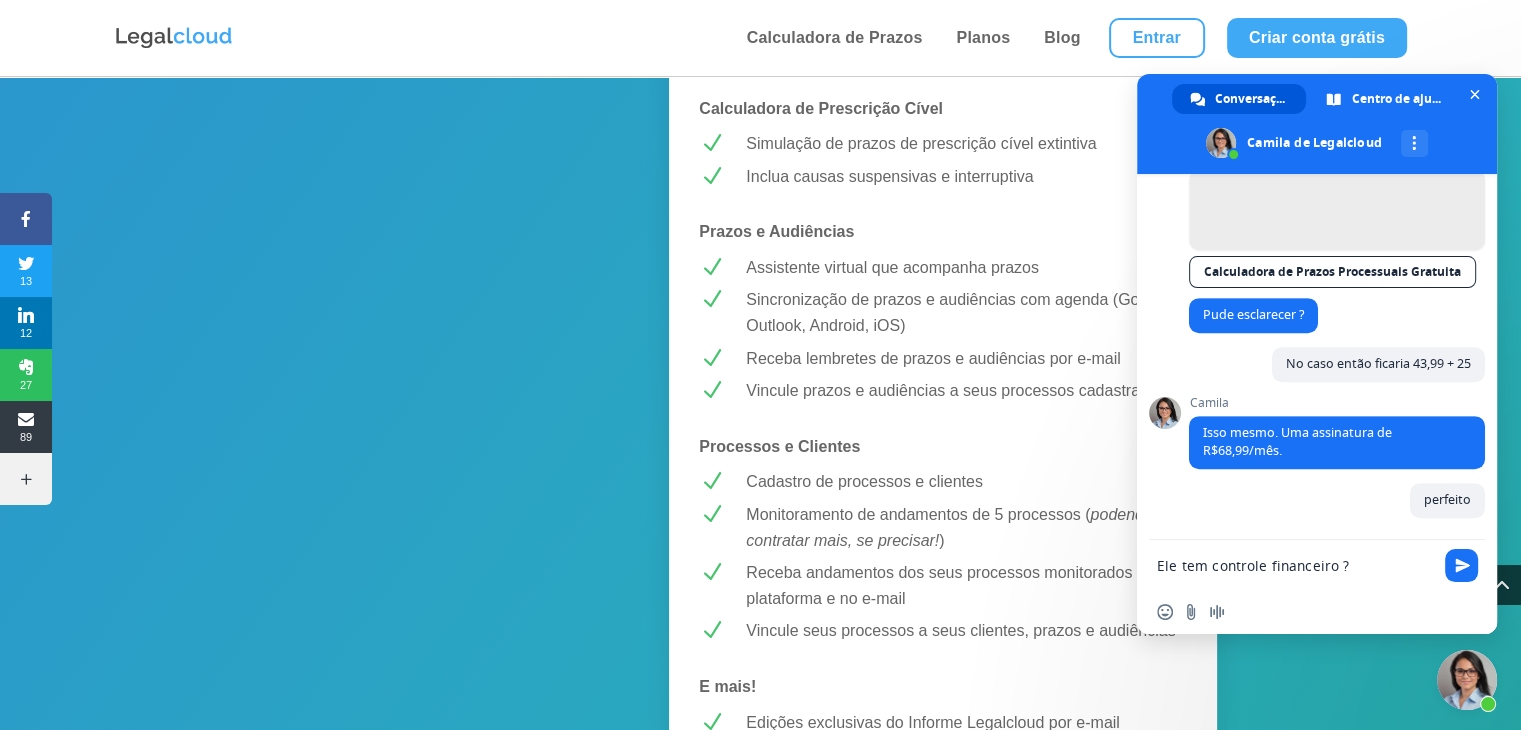 type on "Ele tem controle financeiro ?" 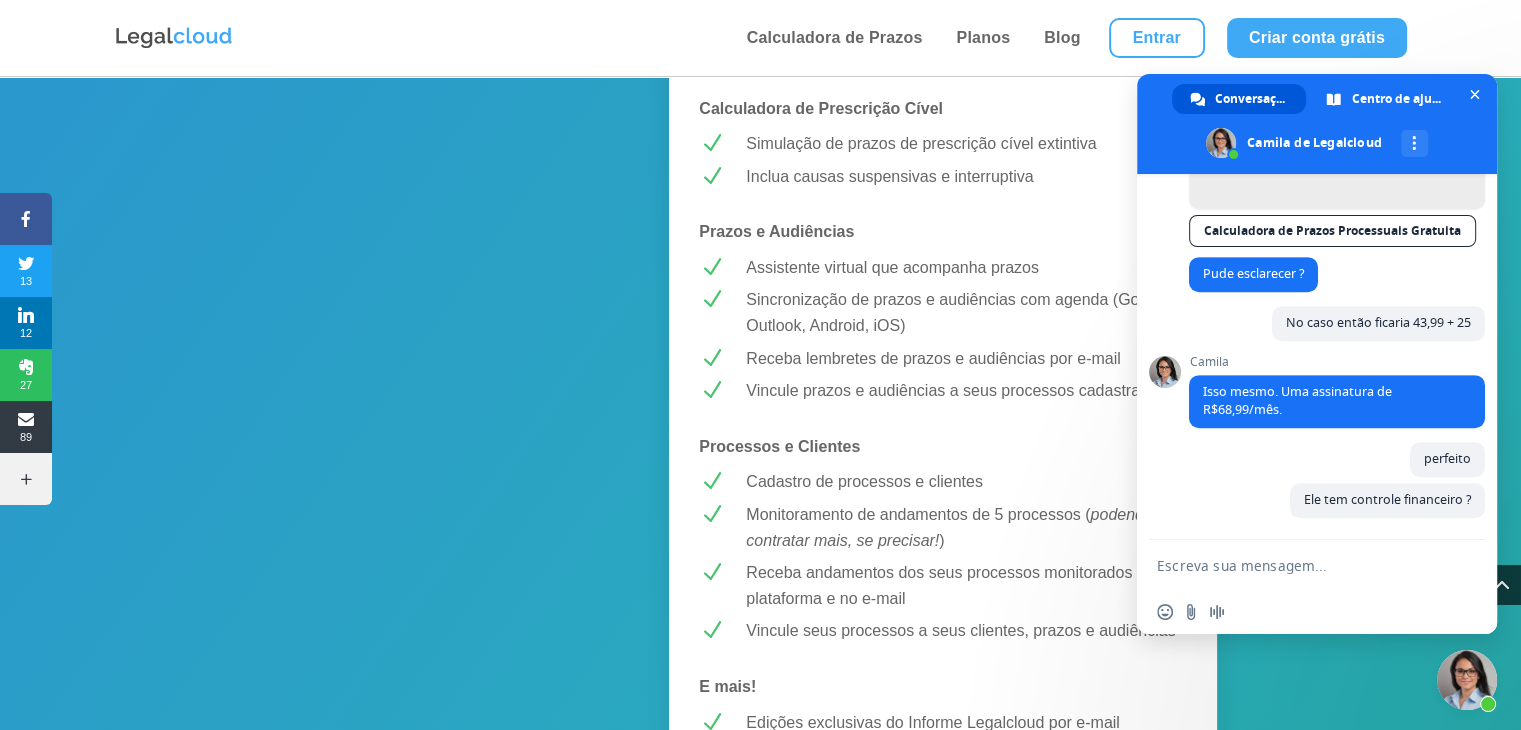 scroll, scrollTop: 1148, scrollLeft: 0, axis: vertical 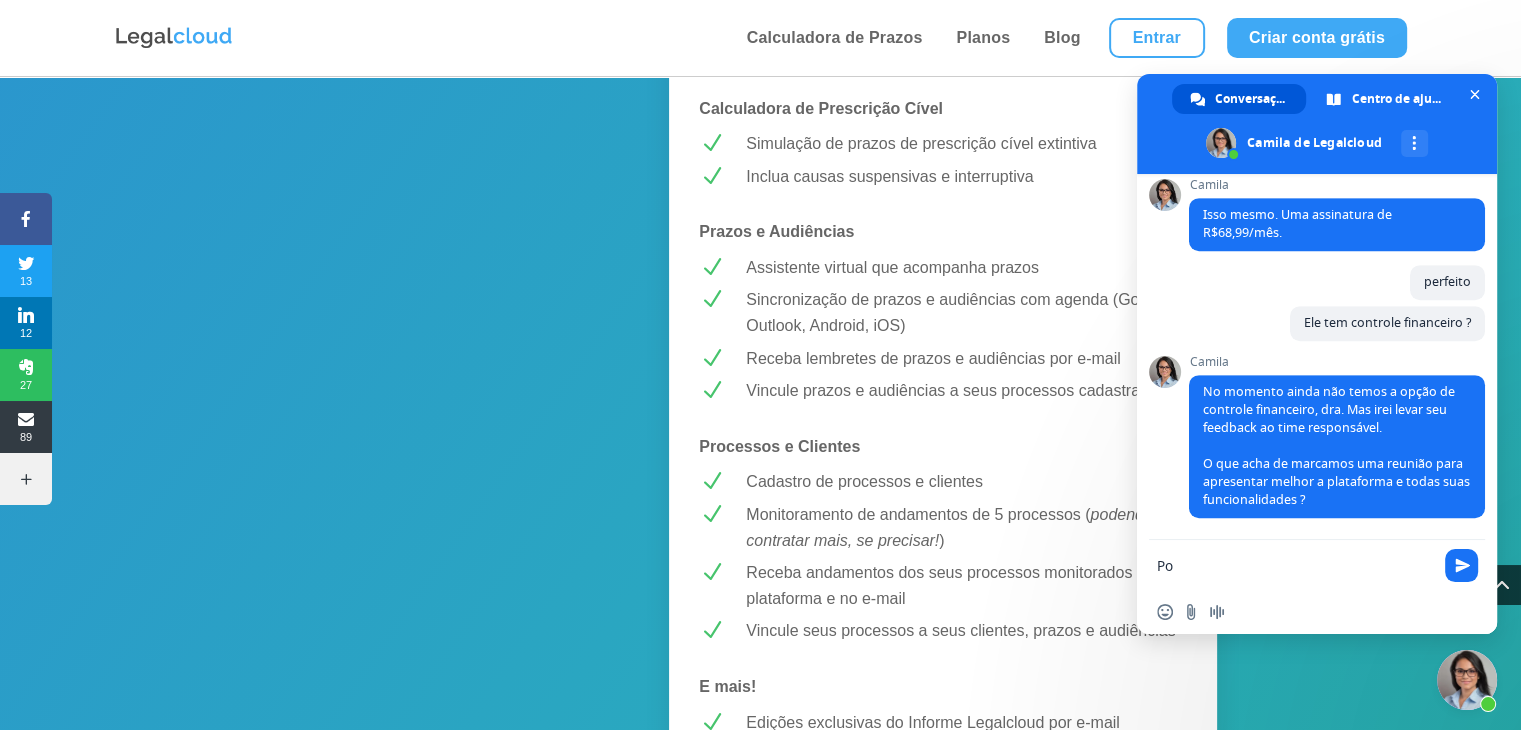 type on "P" 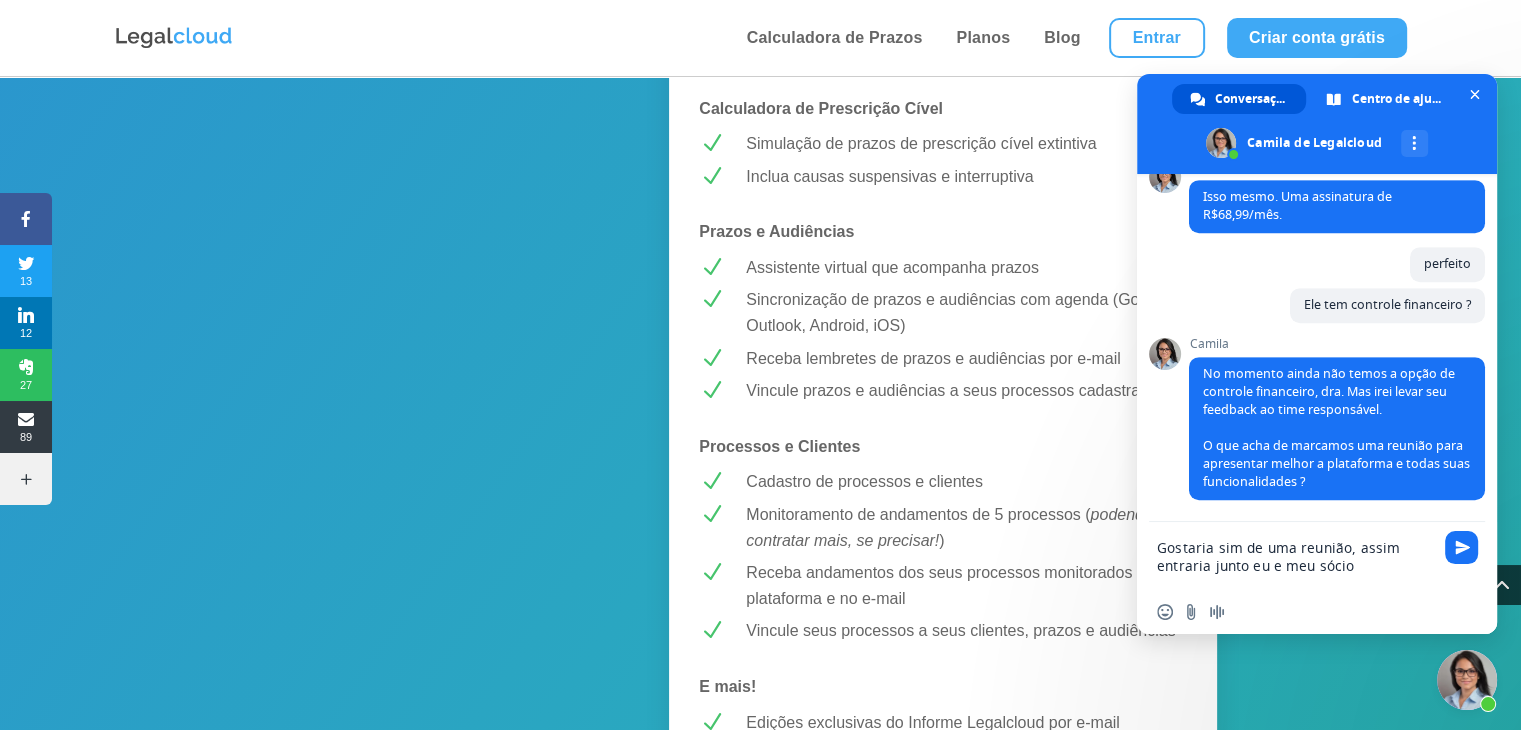 type on "Gostaria sim de uma reunião, assim entraria junto eu e meu sócio" 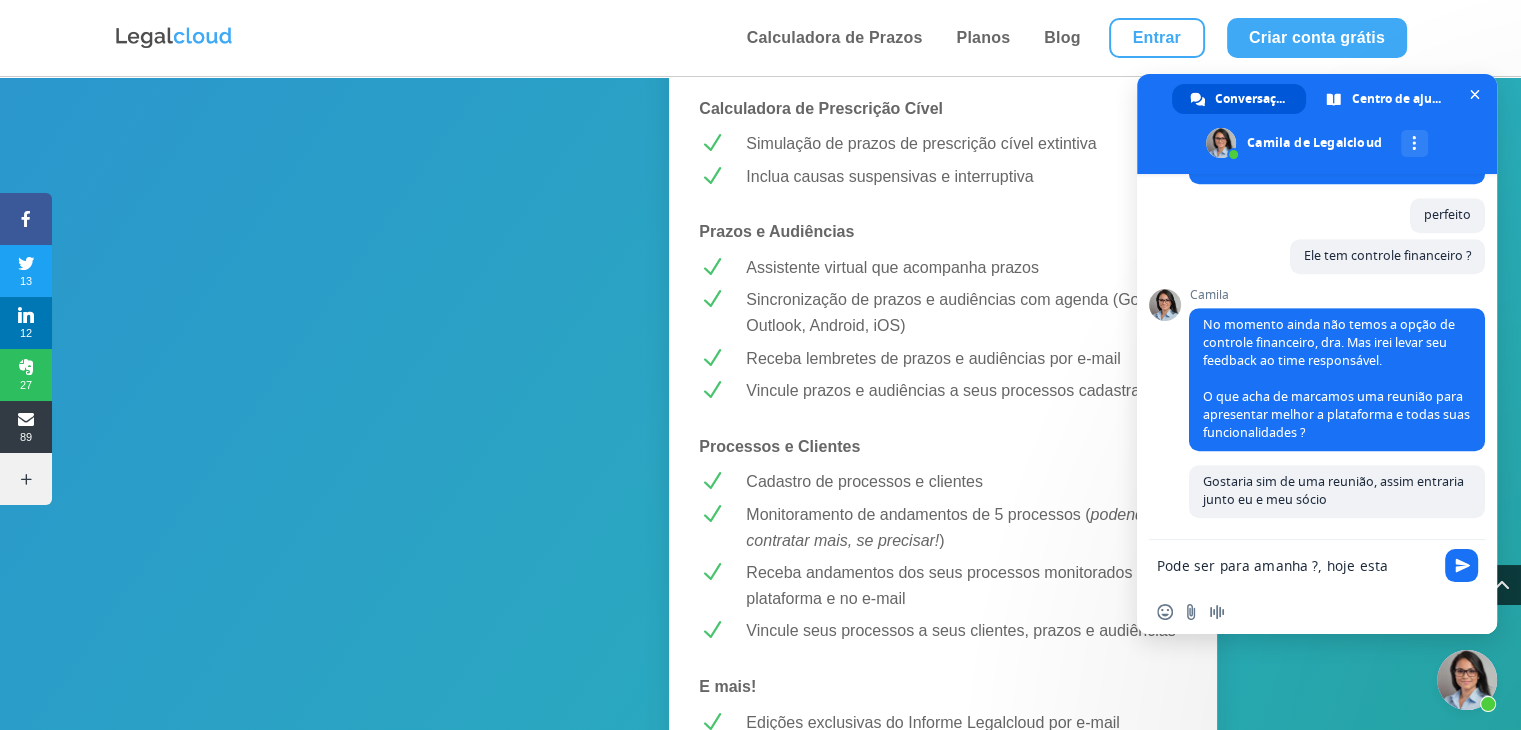 scroll, scrollTop: 1235, scrollLeft: 0, axis: vertical 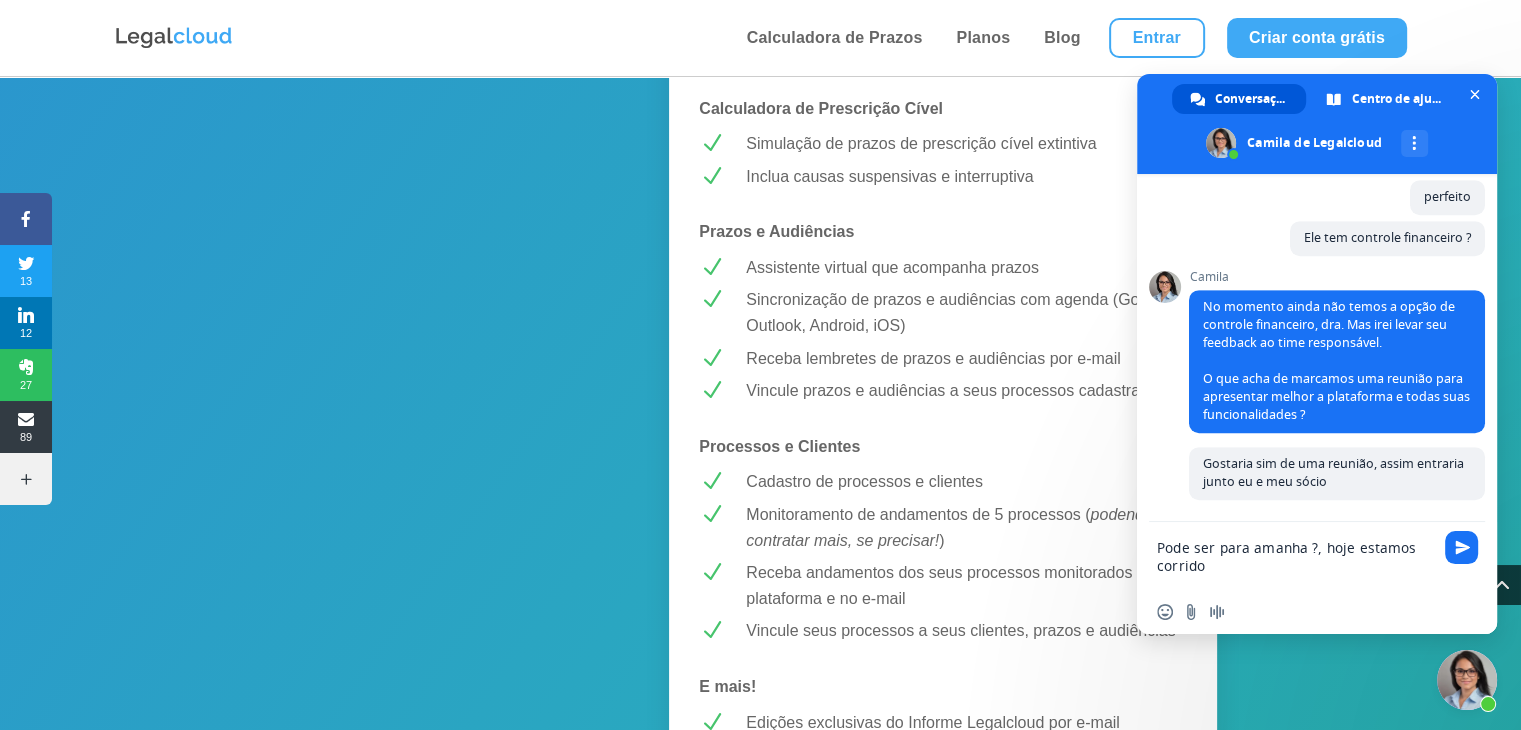 type on "Pode ser para amanha ?, hoje estamos corridos" 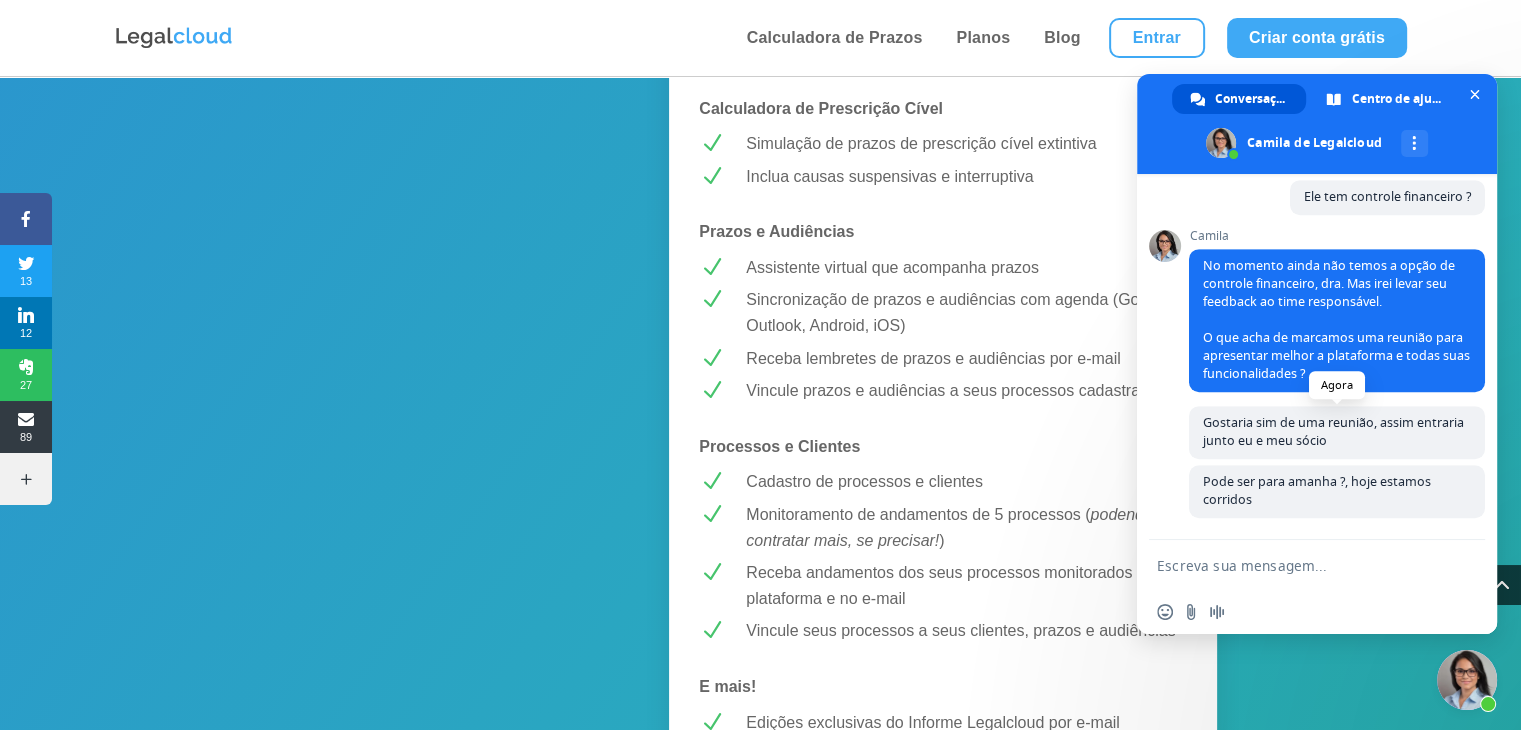 scroll, scrollTop: 1277, scrollLeft: 0, axis: vertical 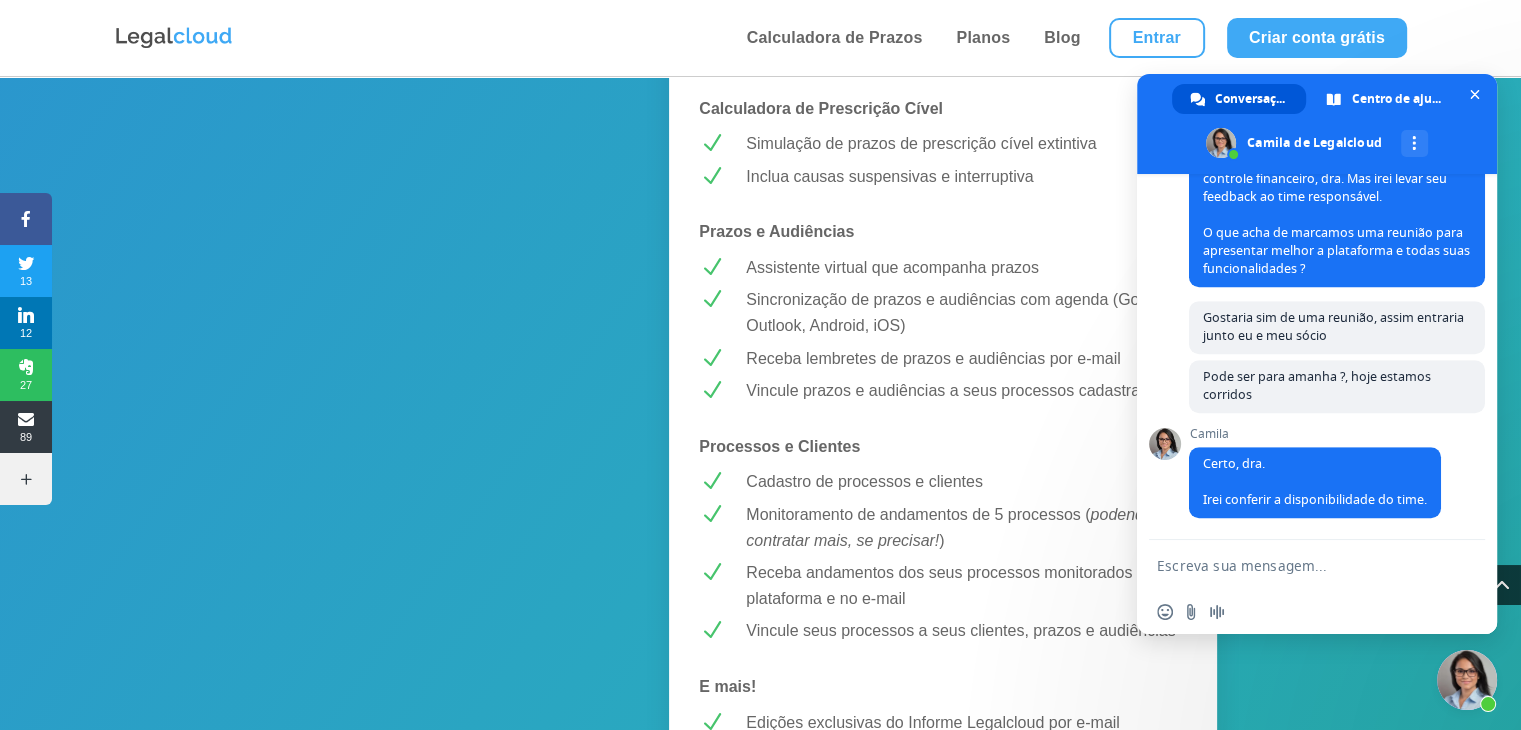 click at bounding box center [1297, 565] 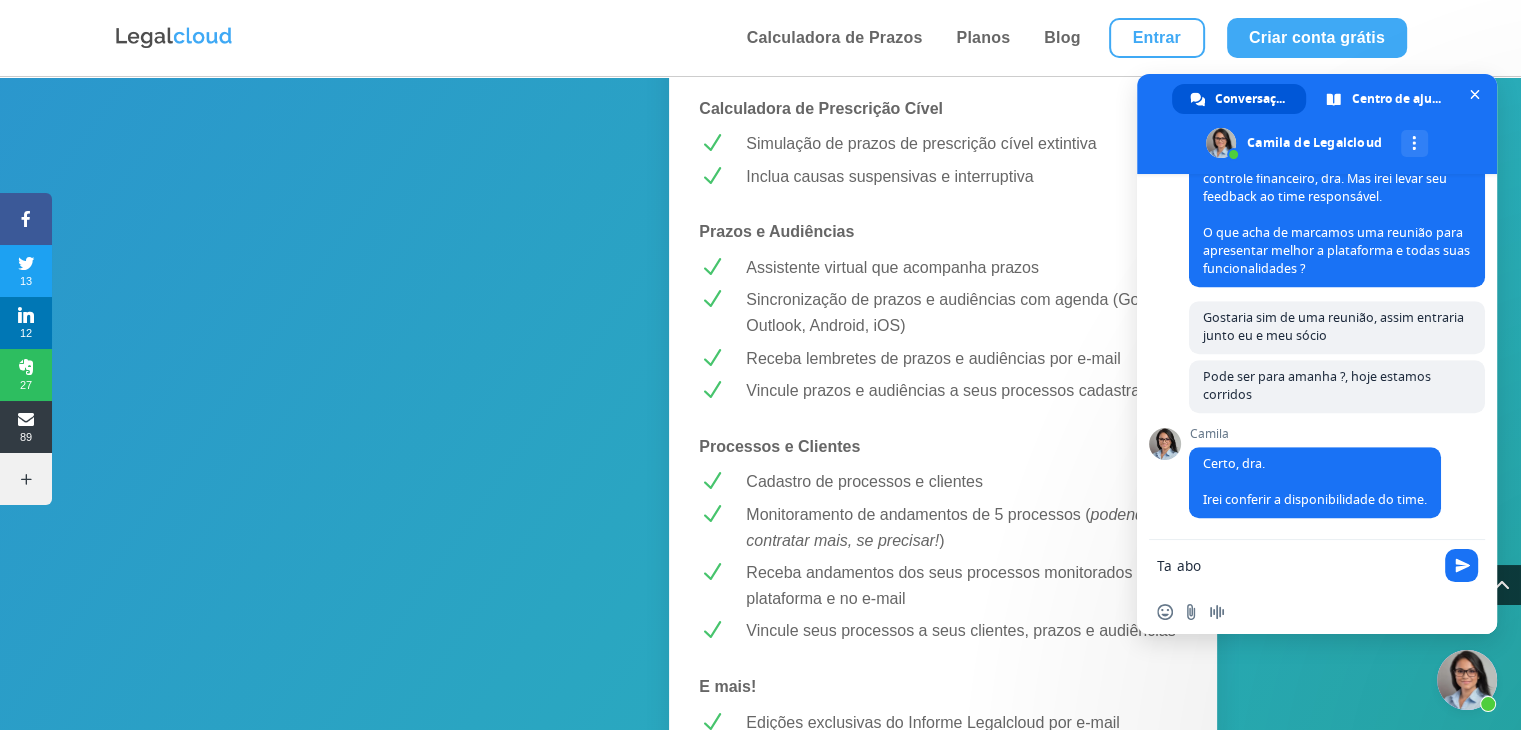 type on "Ta abom" 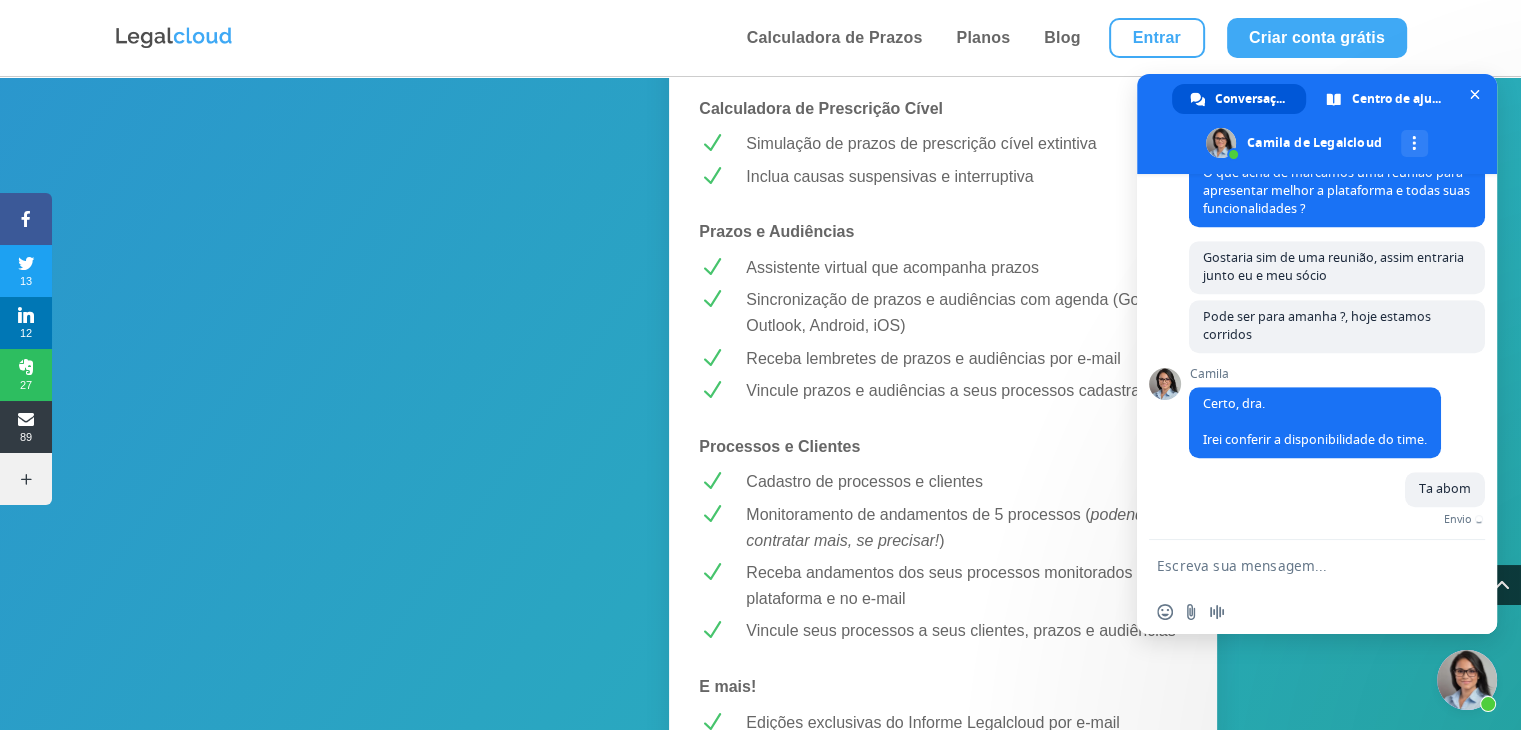 scroll, scrollTop: 1457, scrollLeft: 0, axis: vertical 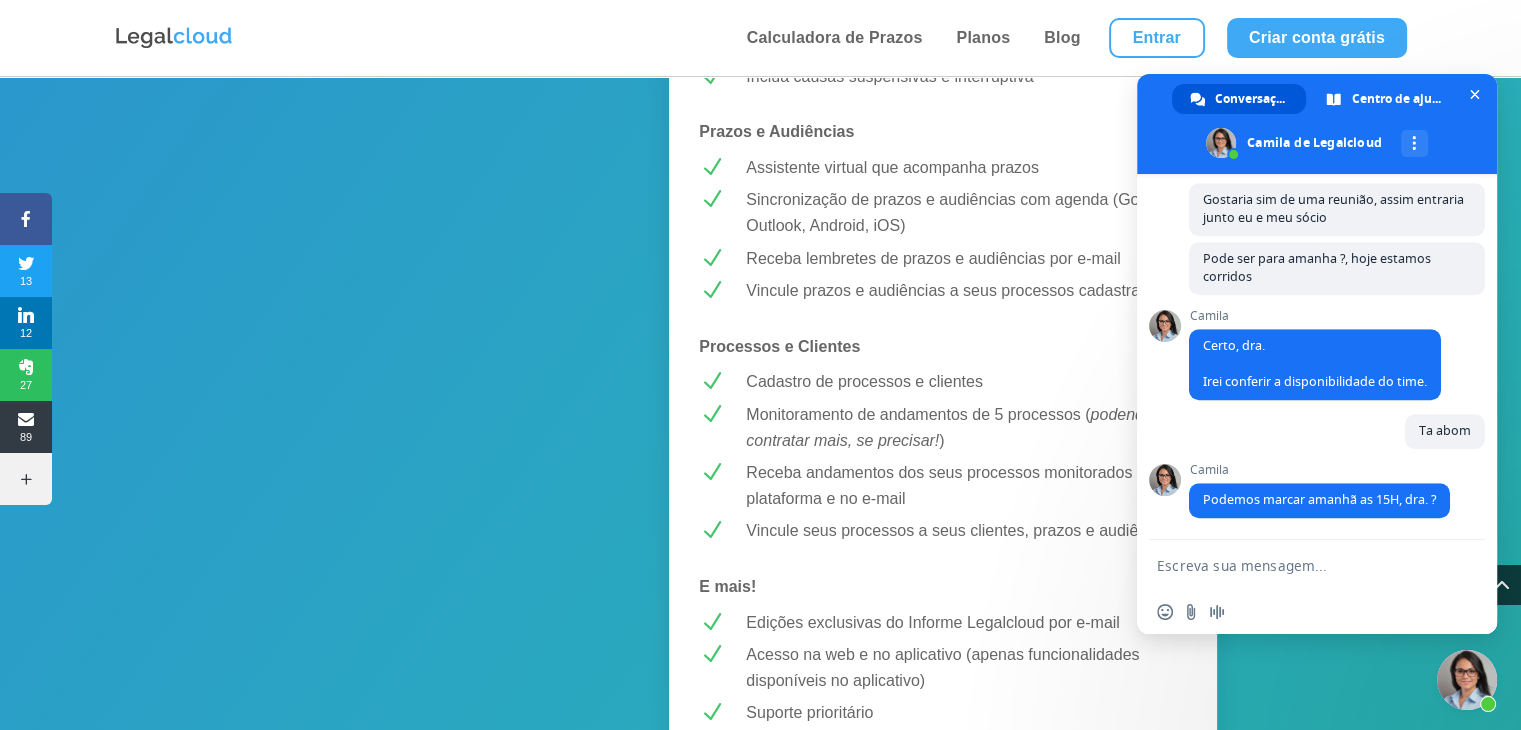 click at bounding box center [1297, 565] 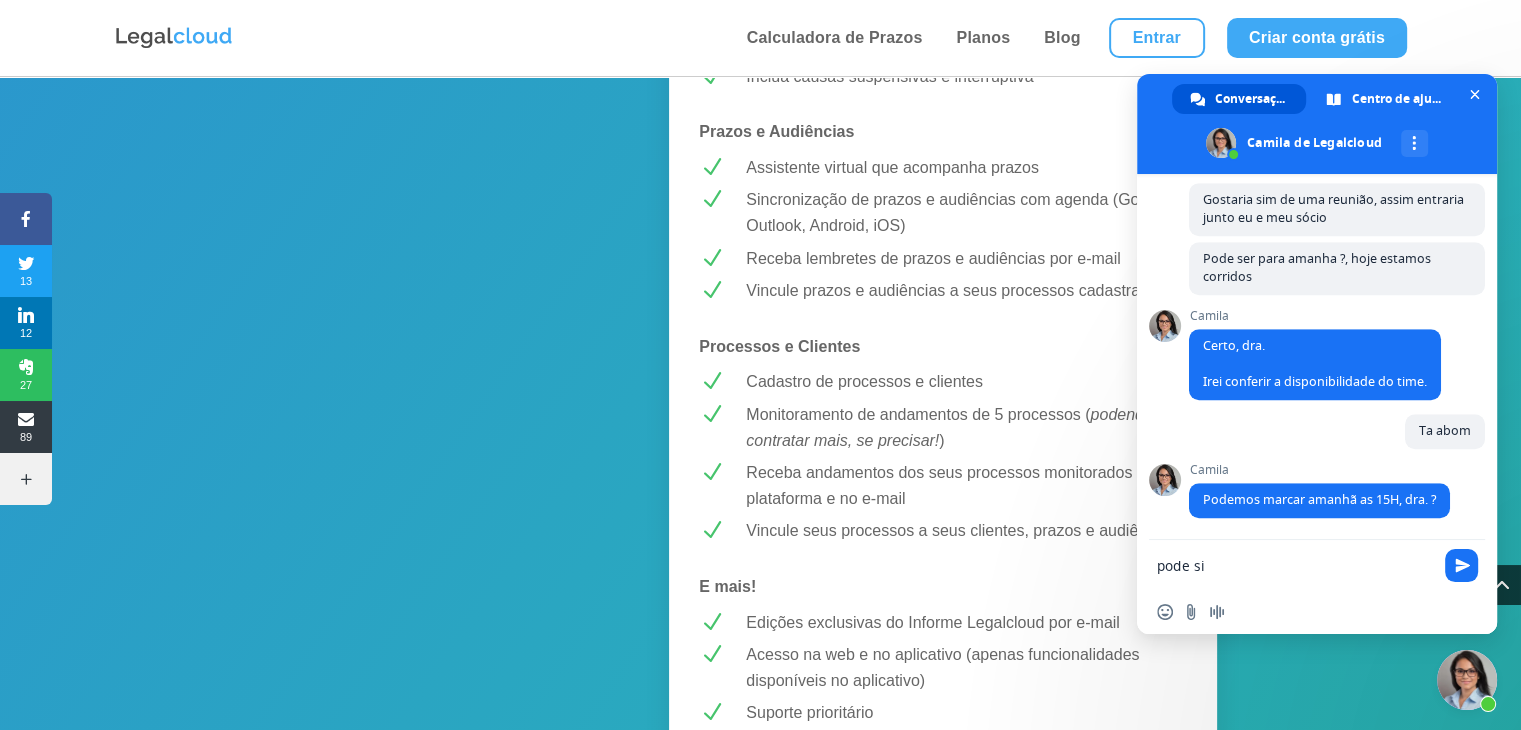 type on "pode sim" 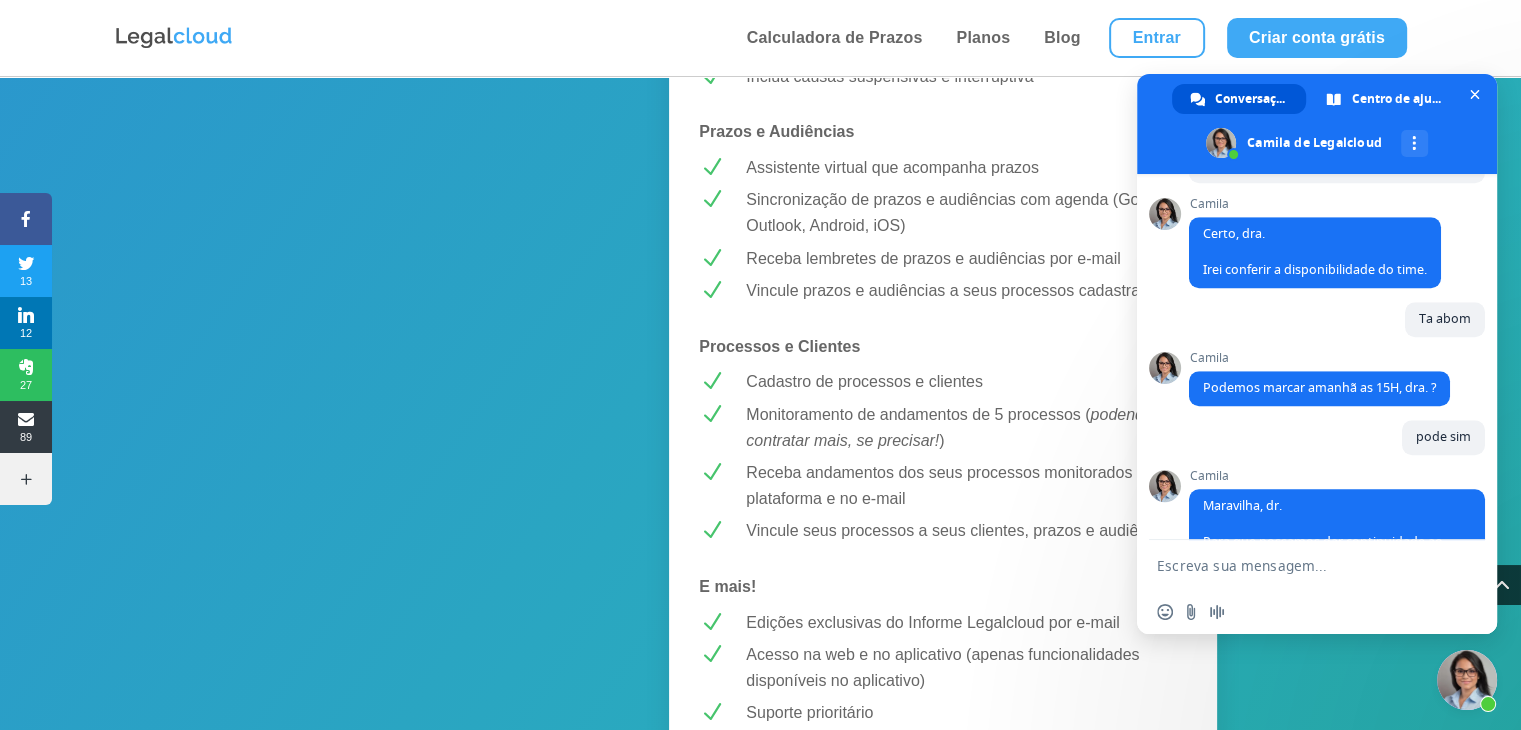 scroll, scrollTop: 1699, scrollLeft: 0, axis: vertical 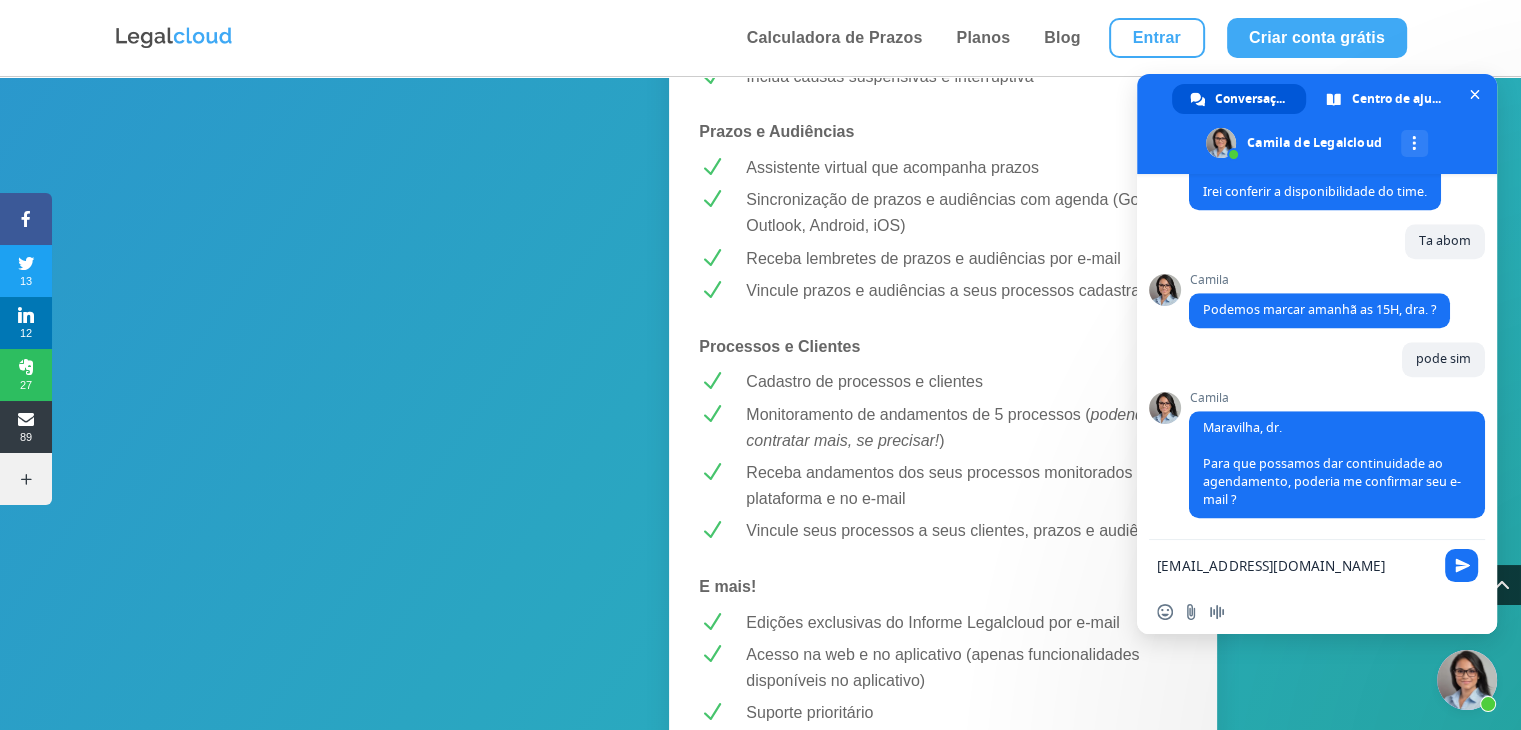 type on "borgesnanda@hotmail.com" 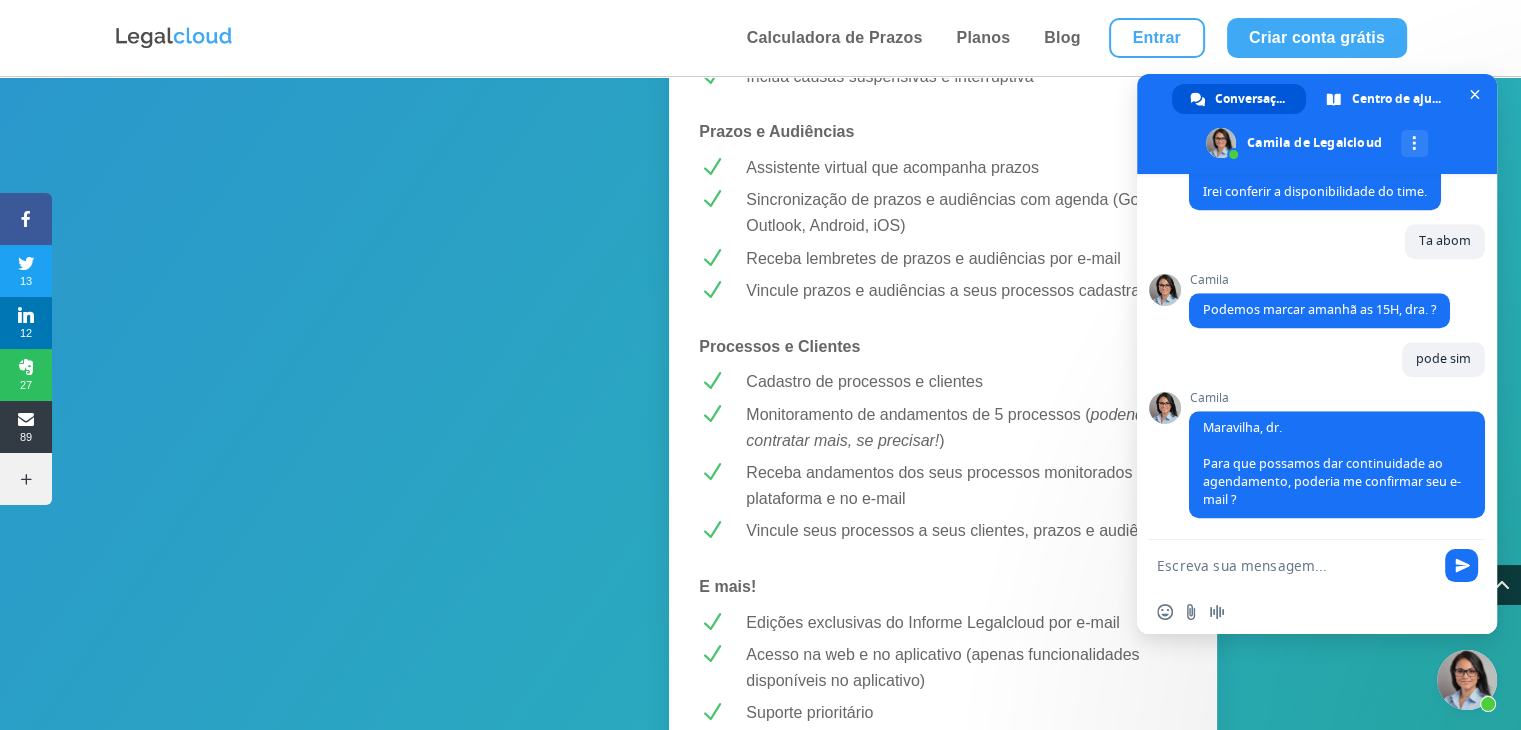 scroll, scrollTop: 1772, scrollLeft: 0, axis: vertical 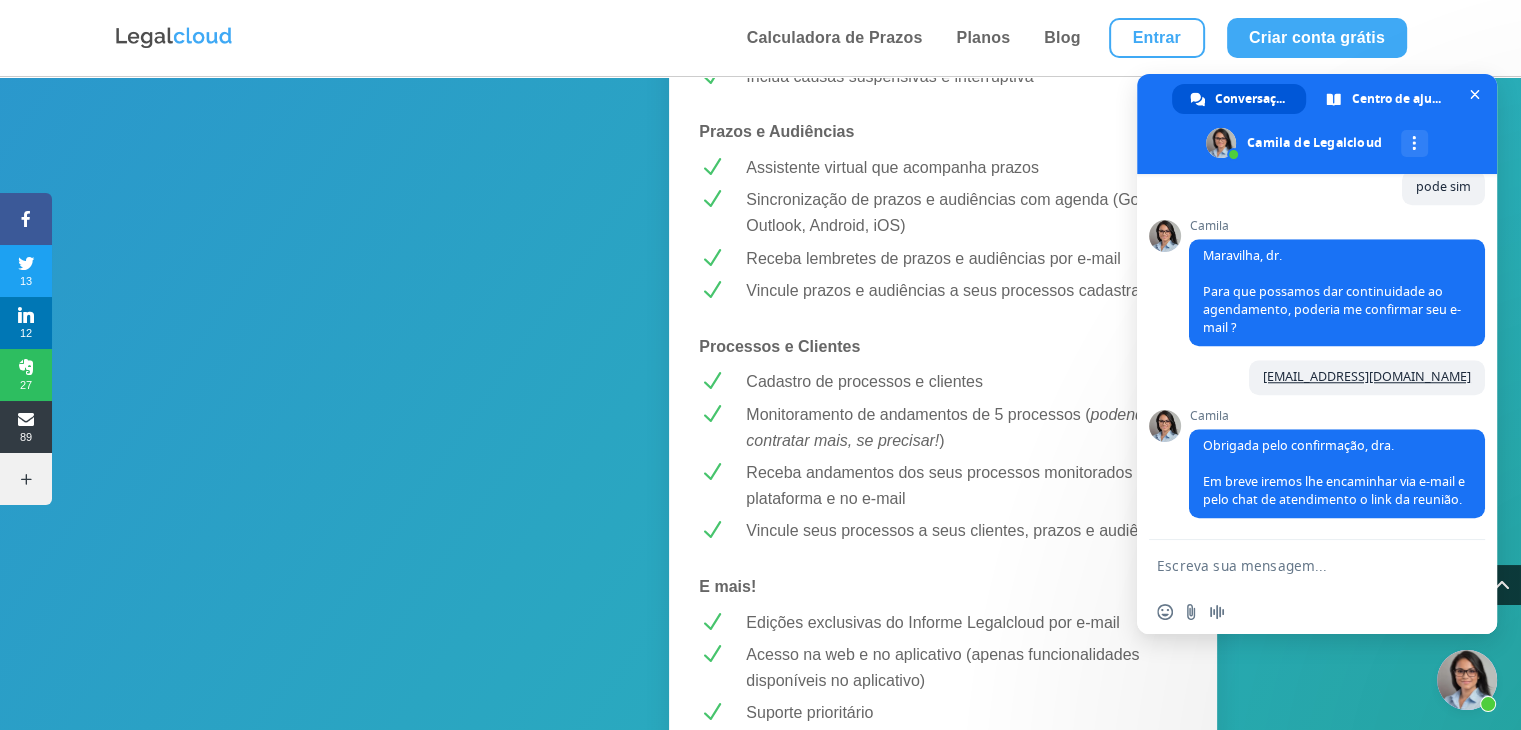 click at bounding box center [1297, 565] 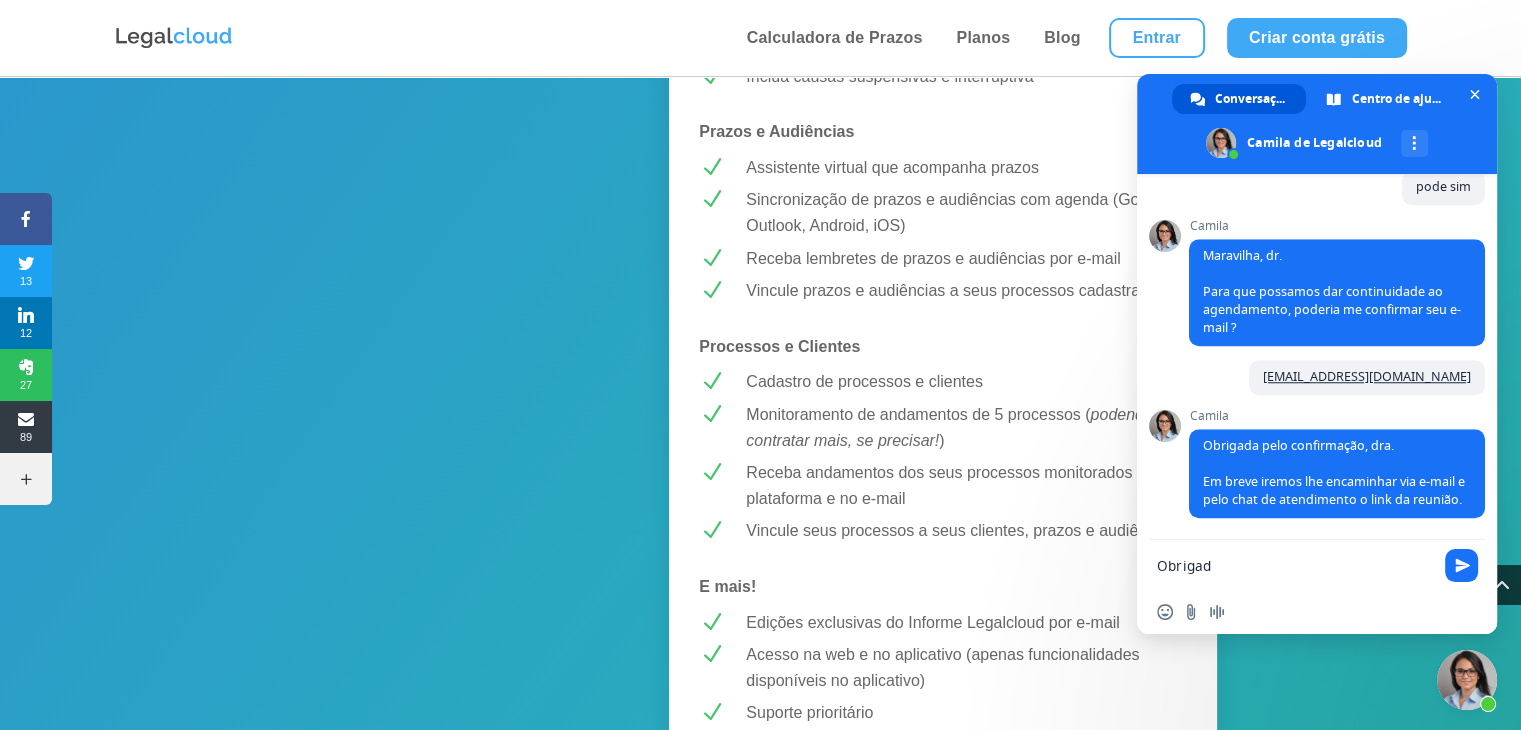 type on "Obrigado" 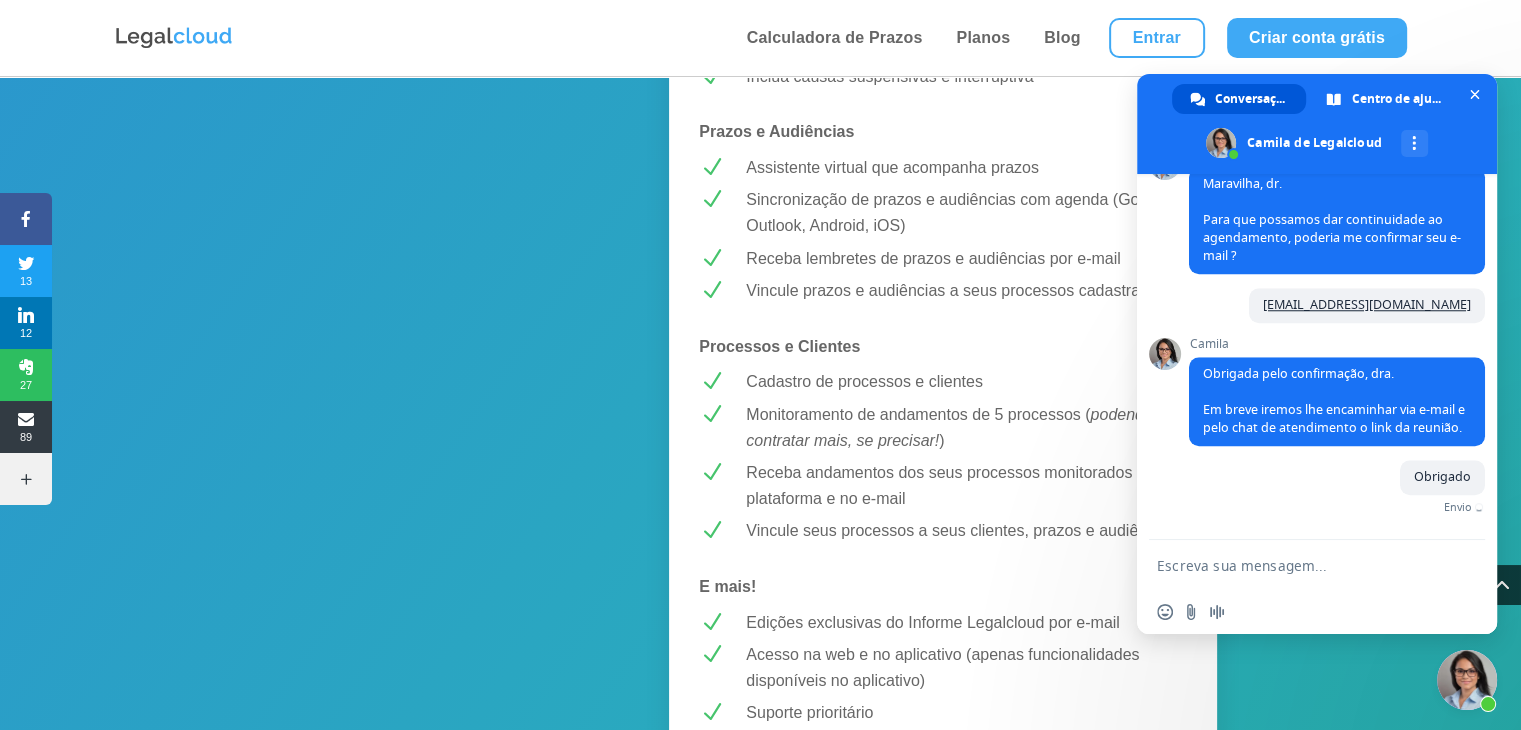 scroll, scrollTop: 1944, scrollLeft: 0, axis: vertical 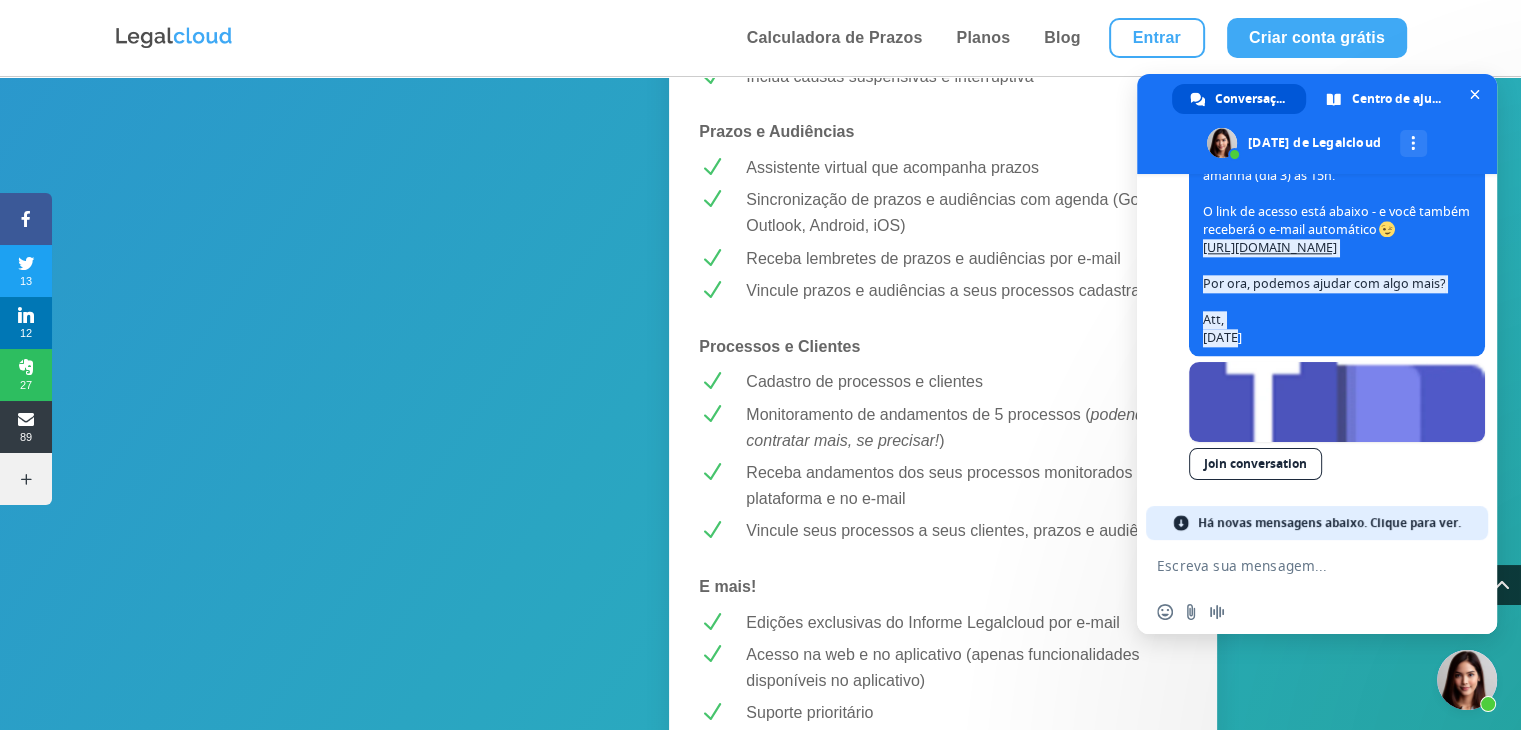 drag, startPoint x: 1201, startPoint y: 373, endPoint x: 1440, endPoint y: 245, distance: 271.11804 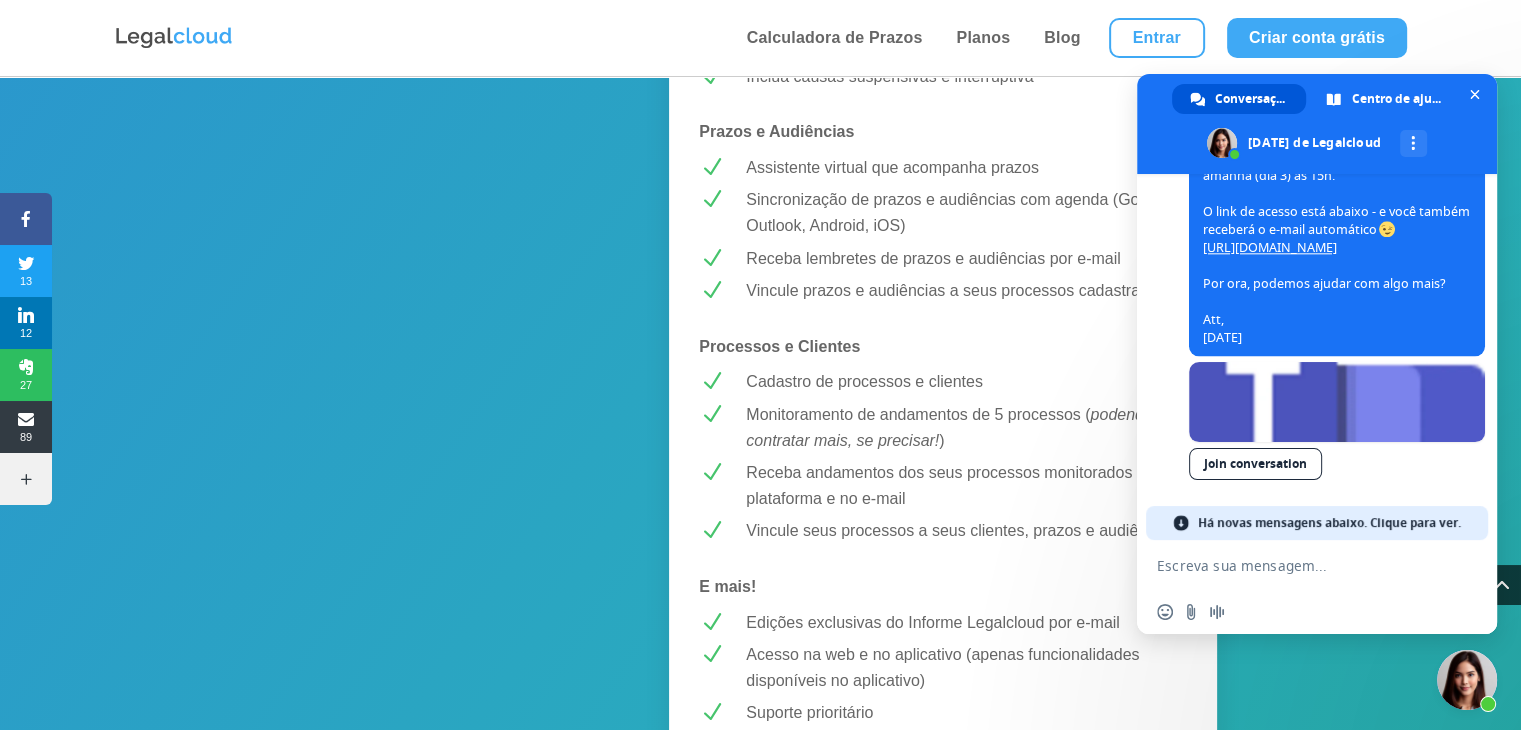 click at bounding box center (1297, 565) 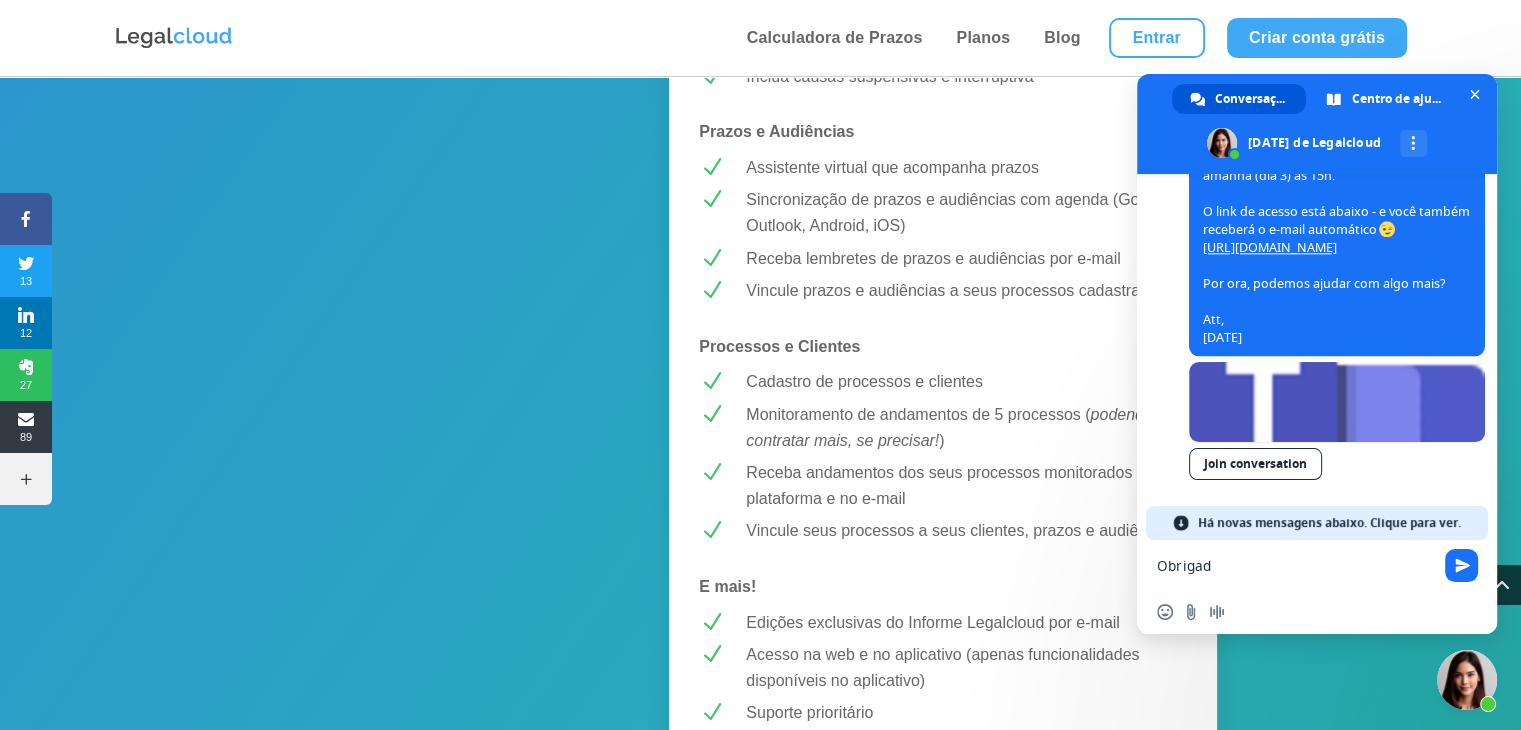 type on "Obrigado" 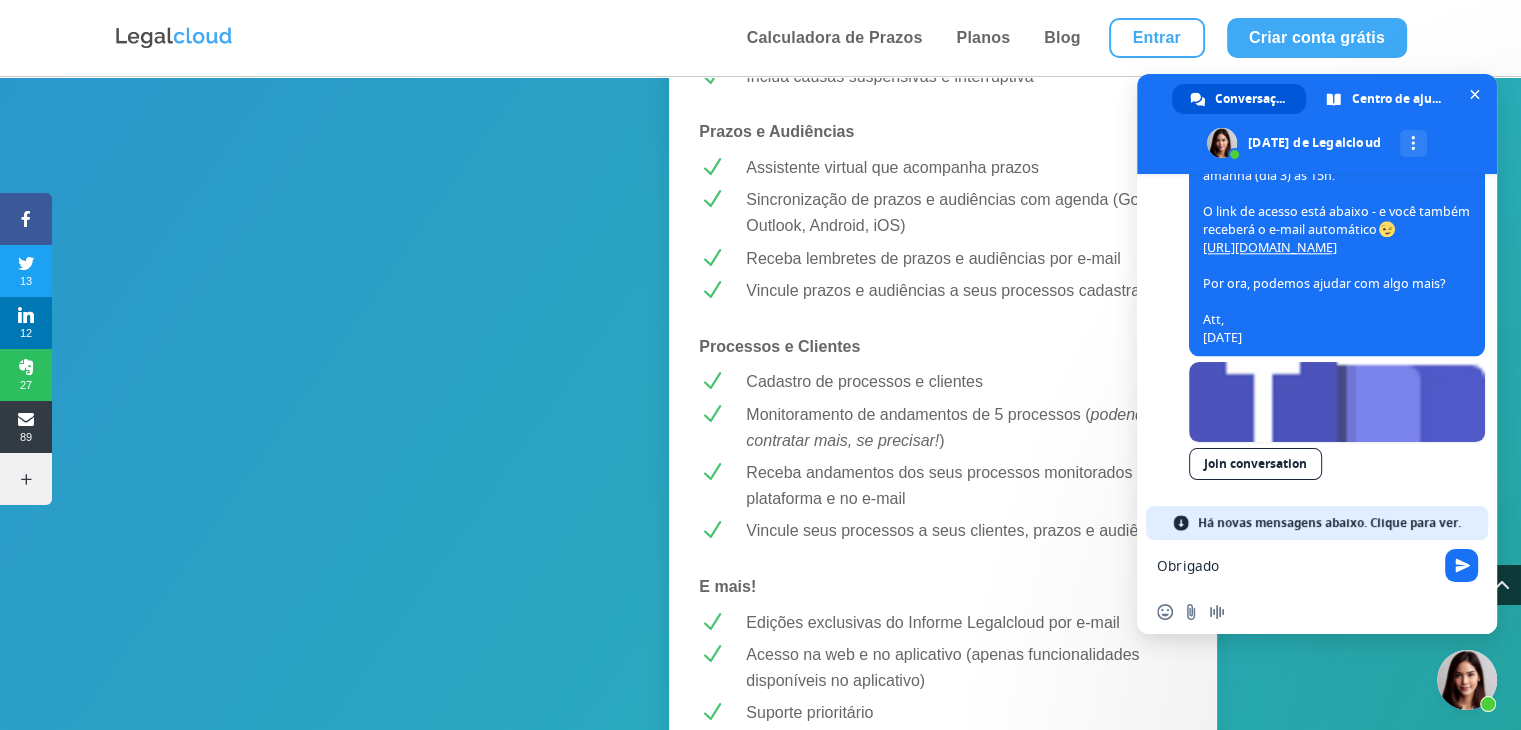 type 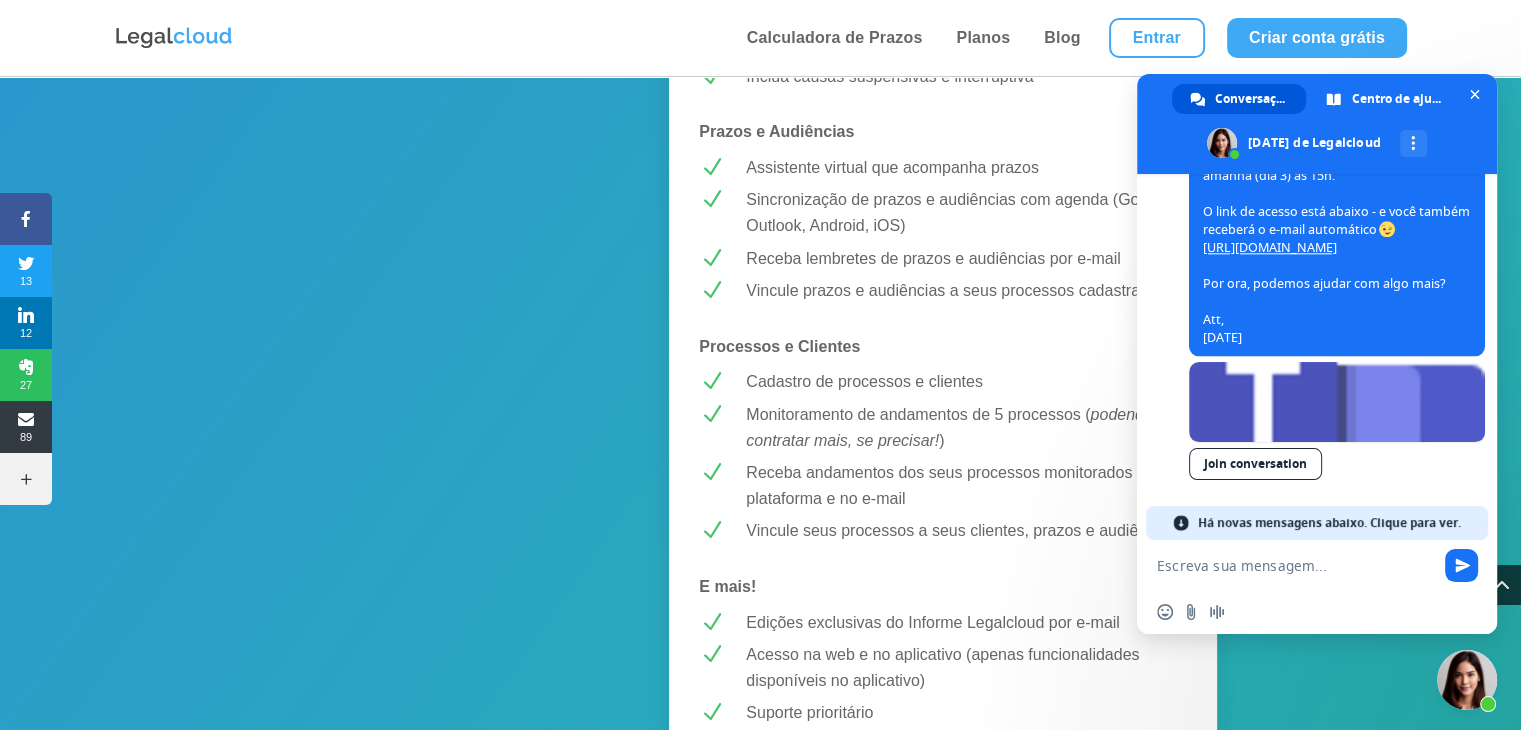 scroll, scrollTop: 2699, scrollLeft: 0, axis: vertical 